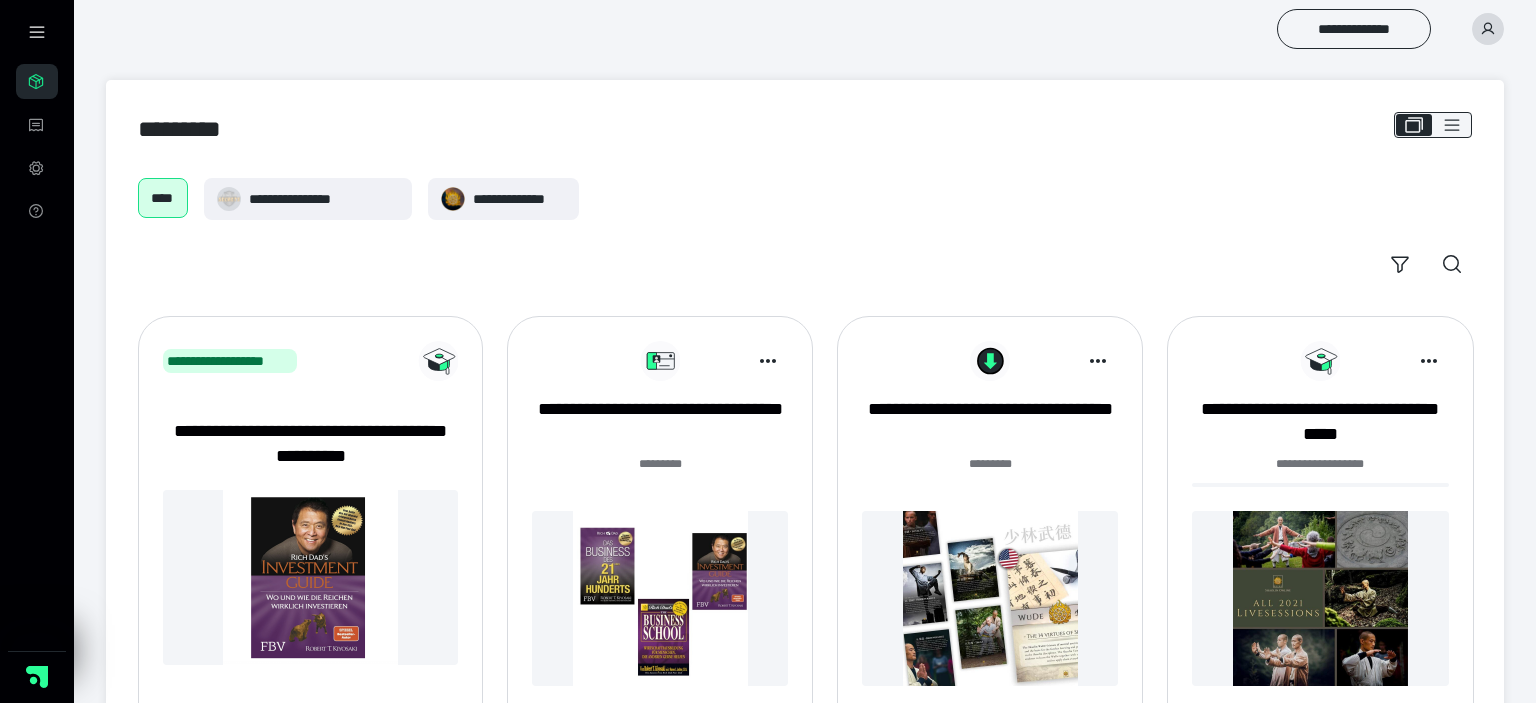 scroll, scrollTop: 0, scrollLeft: 0, axis: both 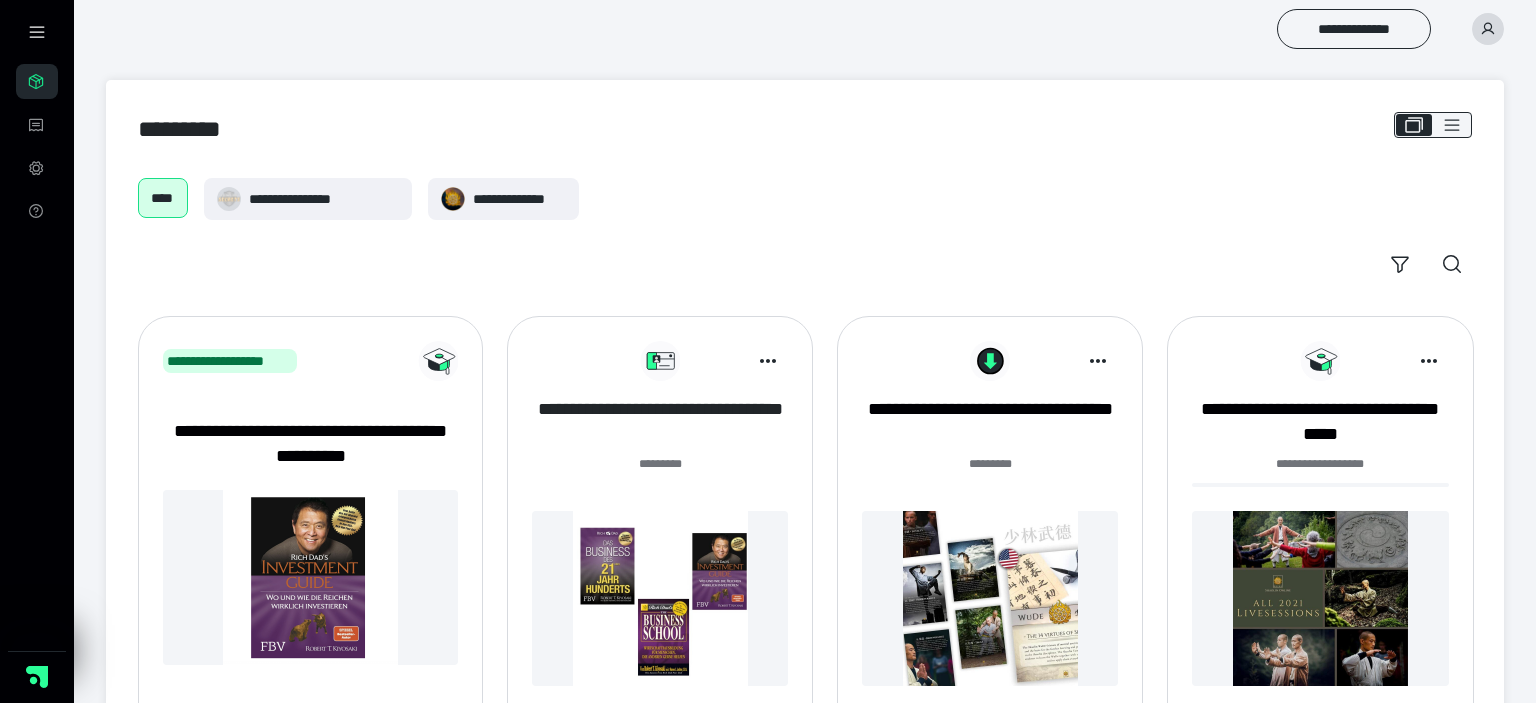click on "**********" at bounding box center (660, 422) 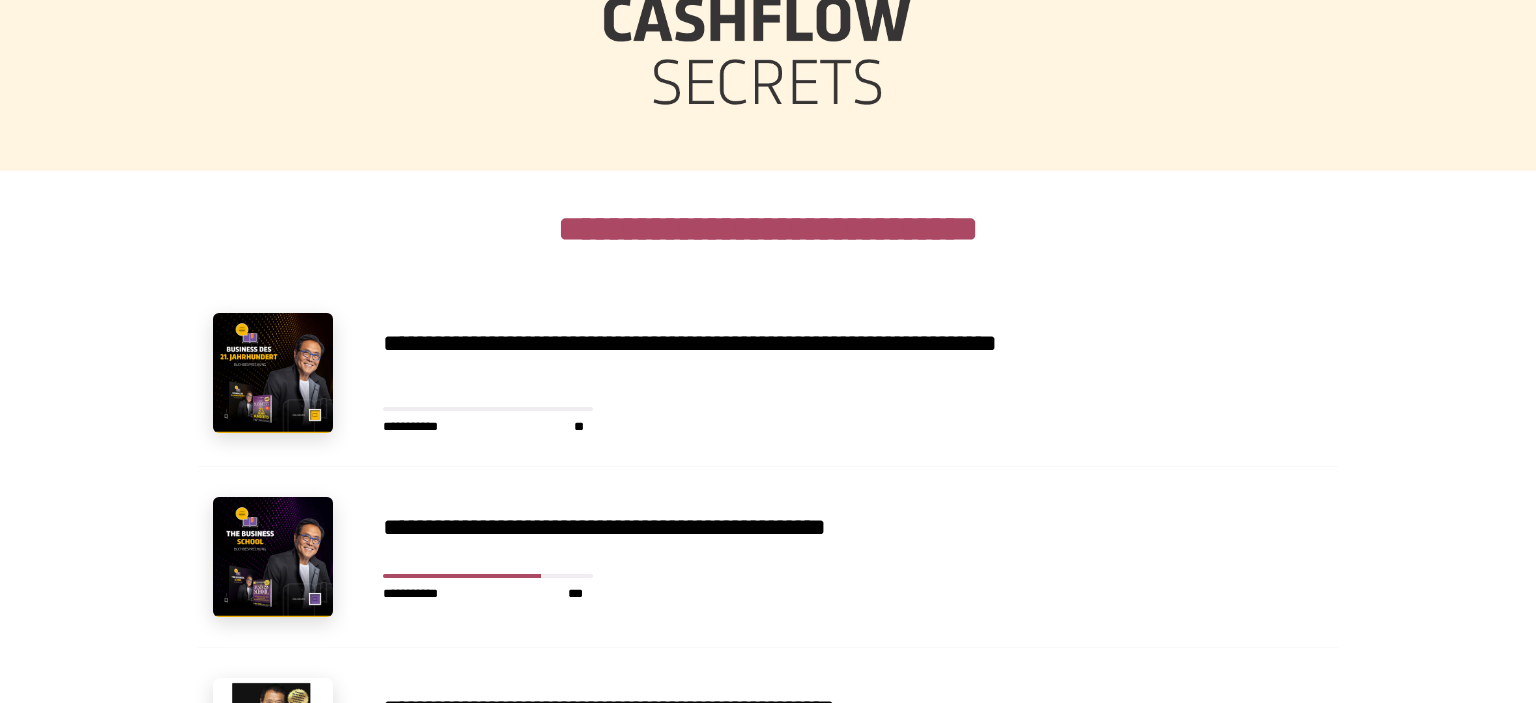 scroll, scrollTop: 528, scrollLeft: 0, axis: vertical 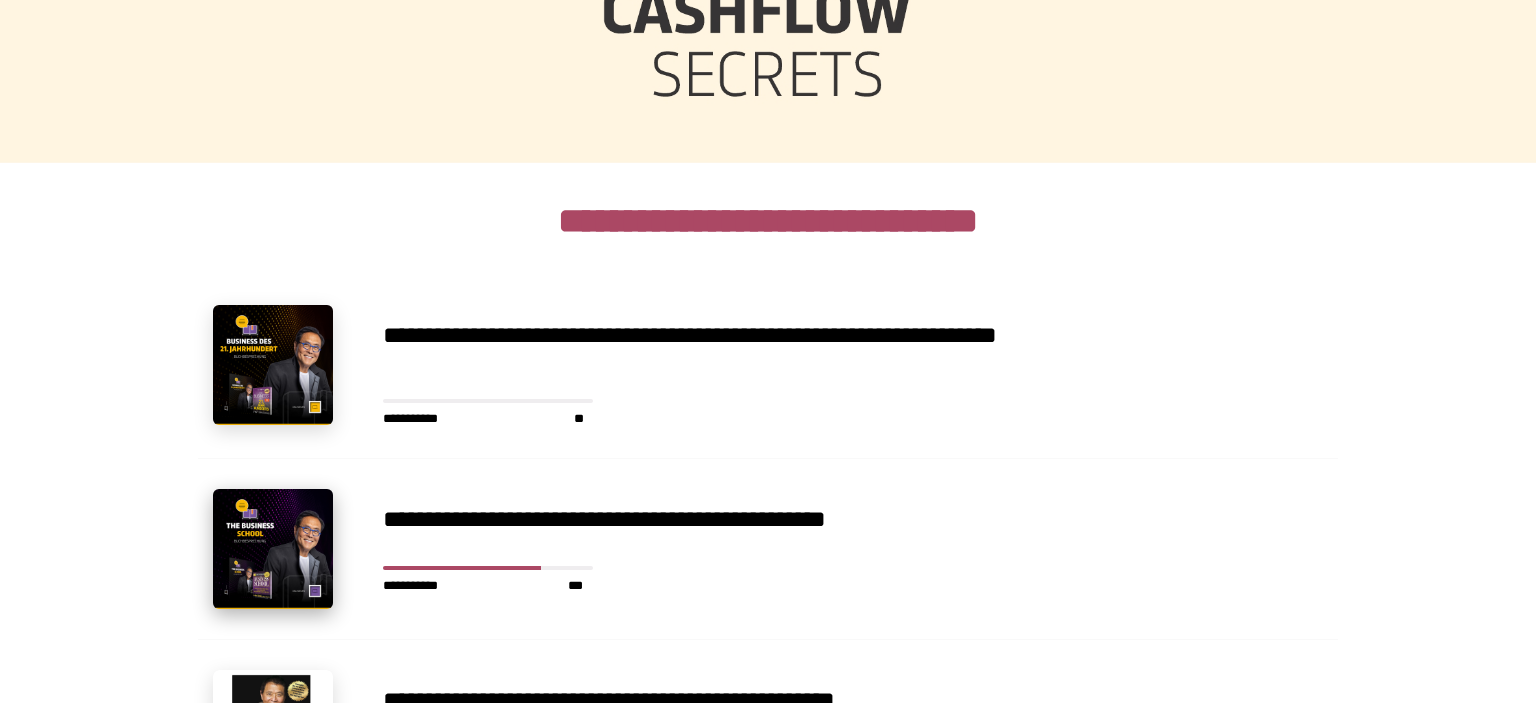 click at bounding box center [273, 549] 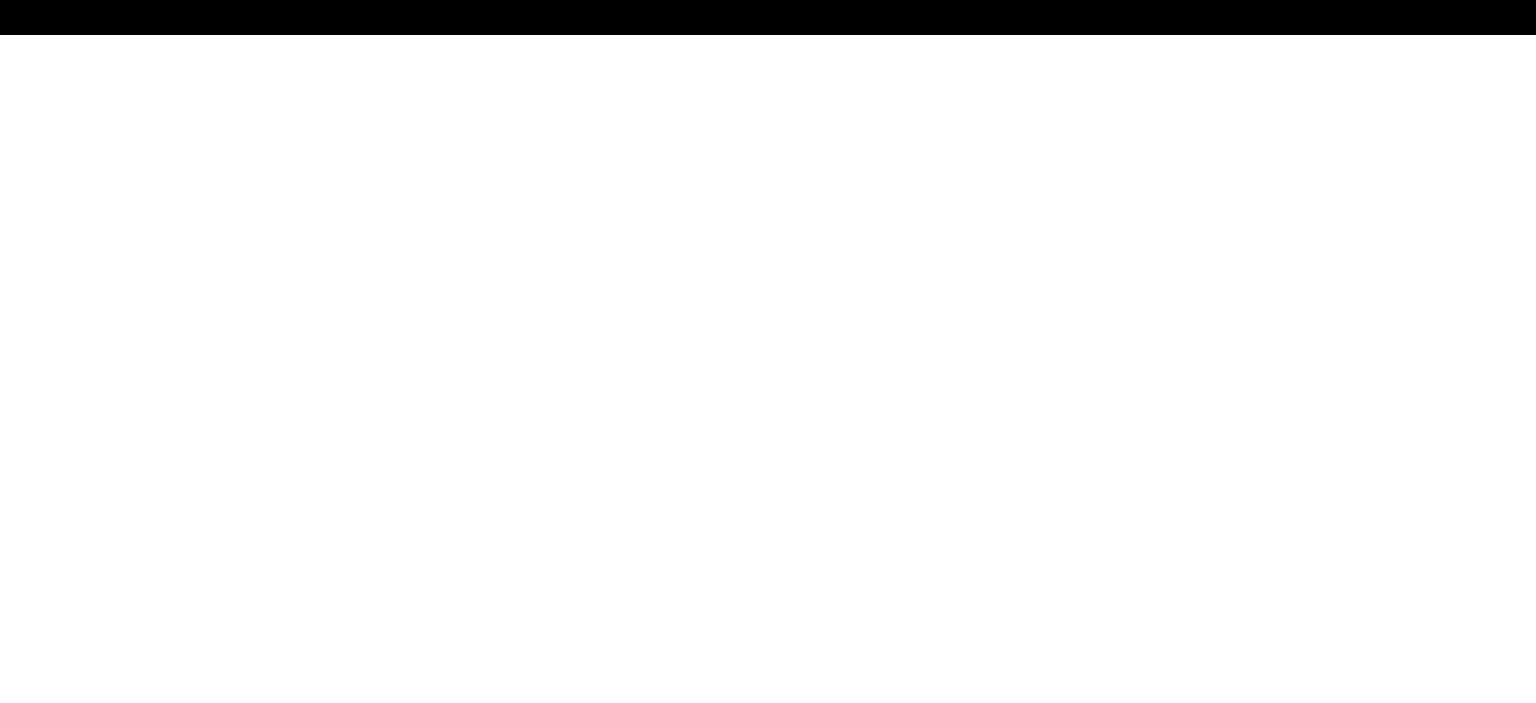 scroll, scrollTop: 56, scrollLeft: 0, axis: vertical 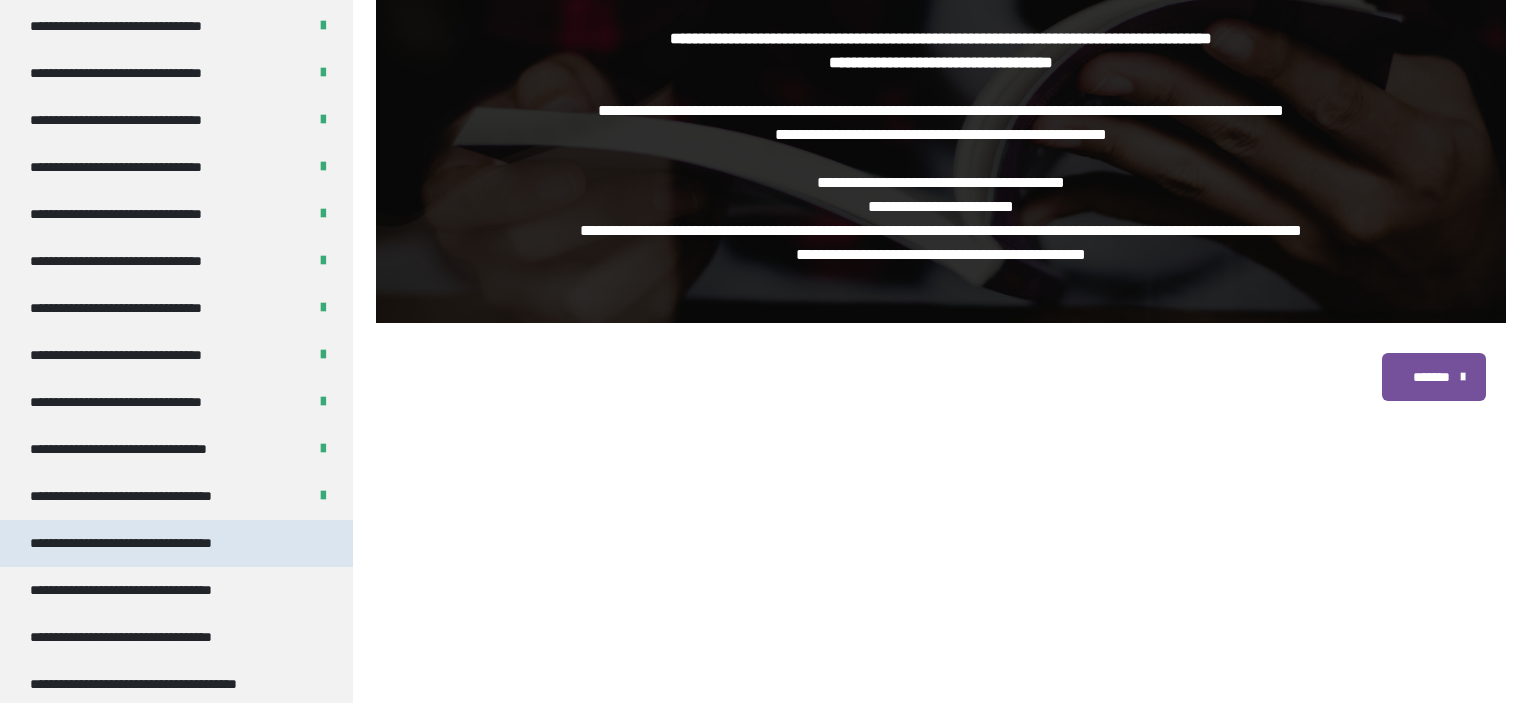 click on "**********" at bounding box center (139, 543) 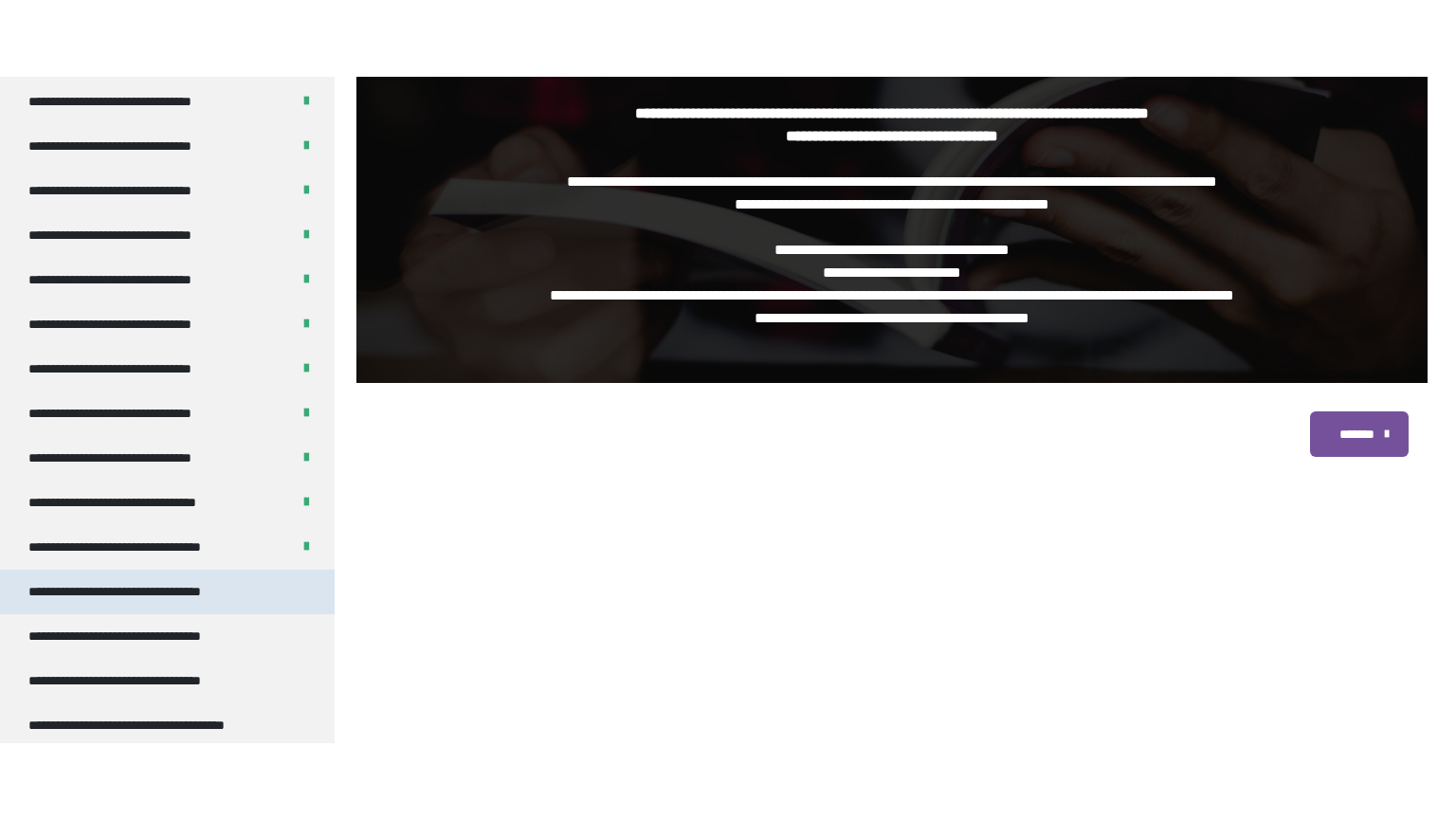 scroll, scrollTop: 341, scrollLeft: 0, axis: vertical 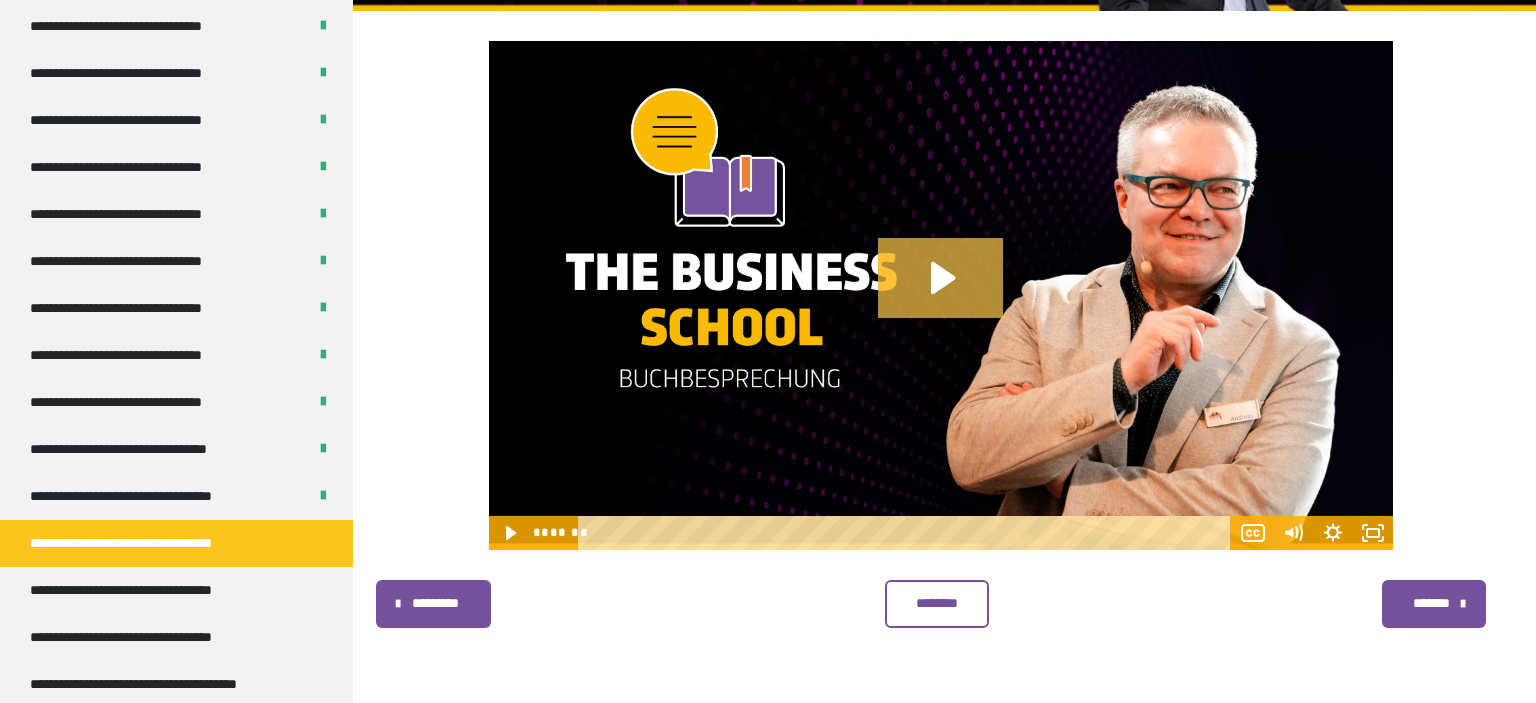 click 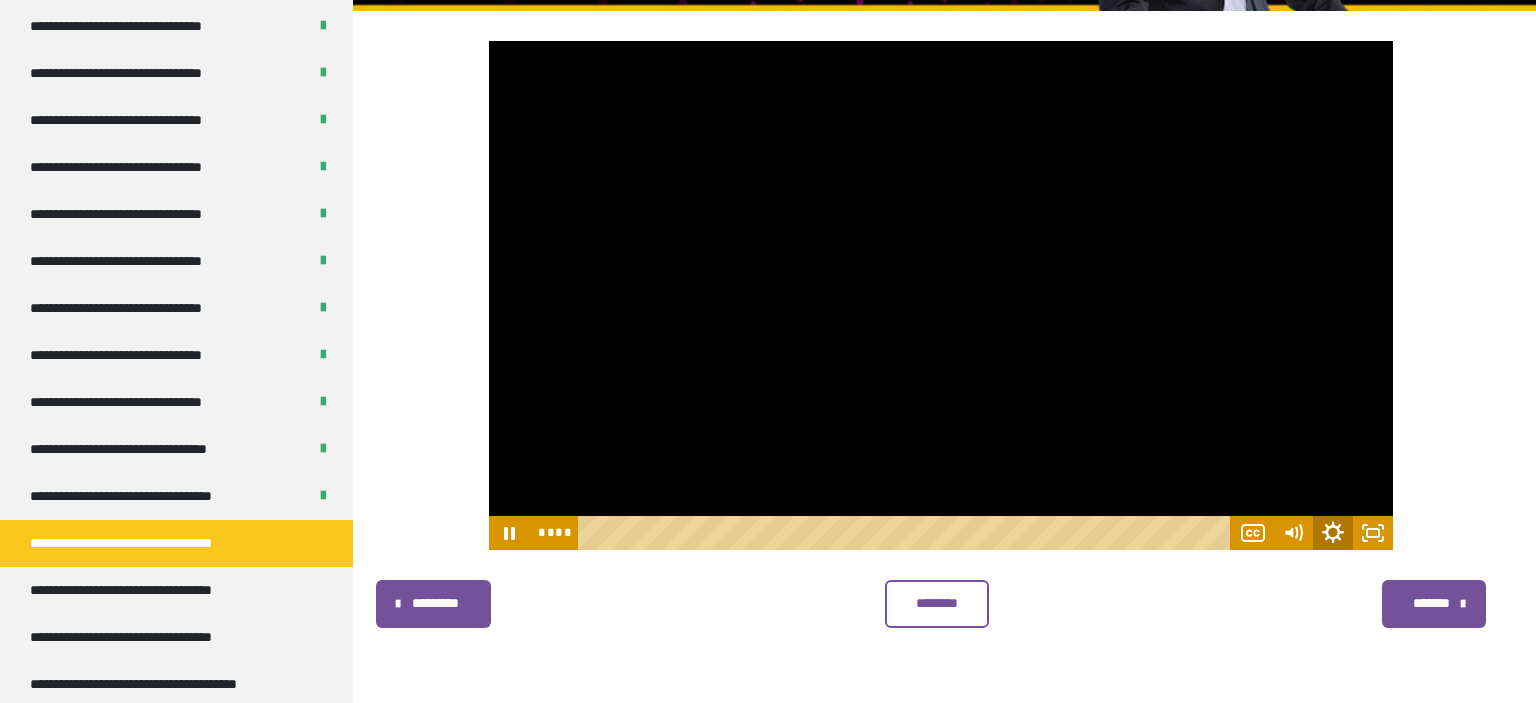 click 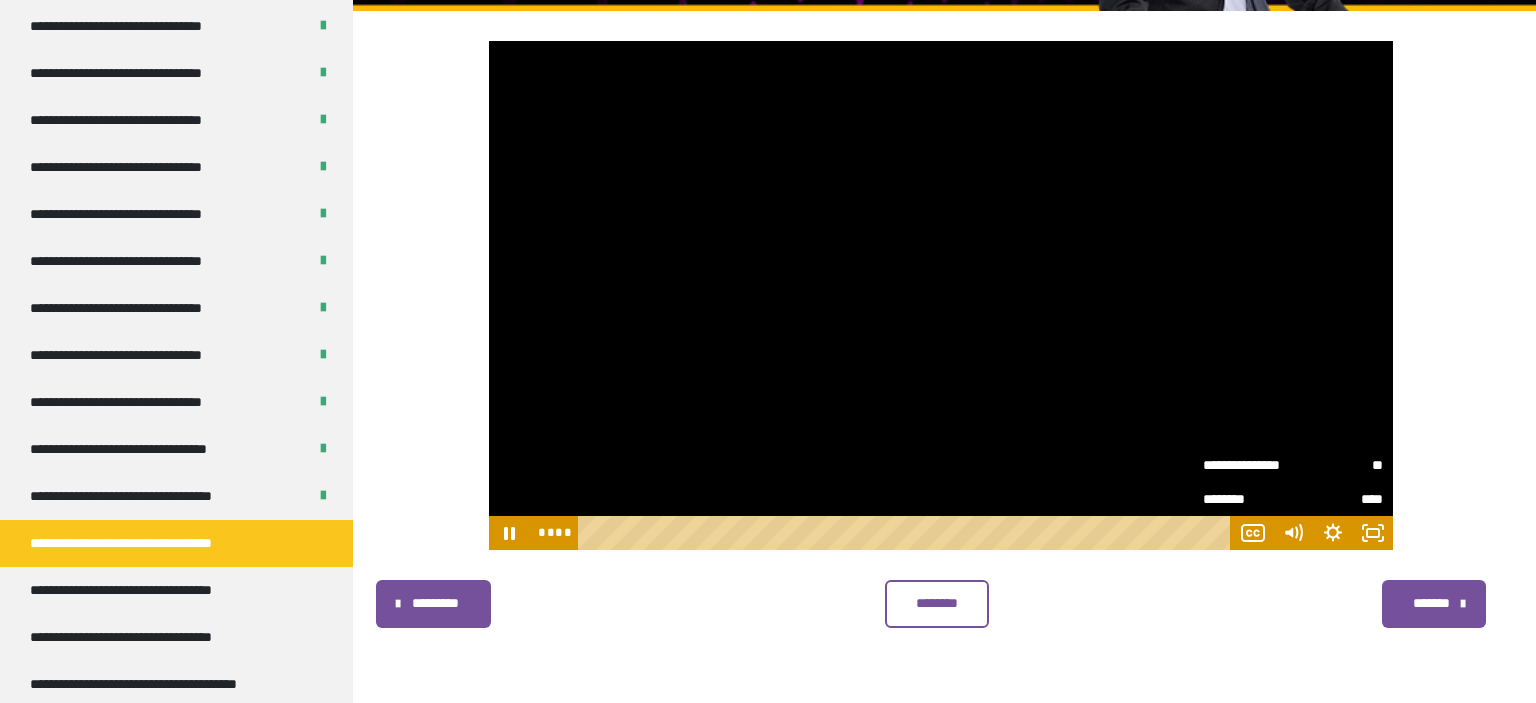 click on "**********" at bounding box center (1248, 465) 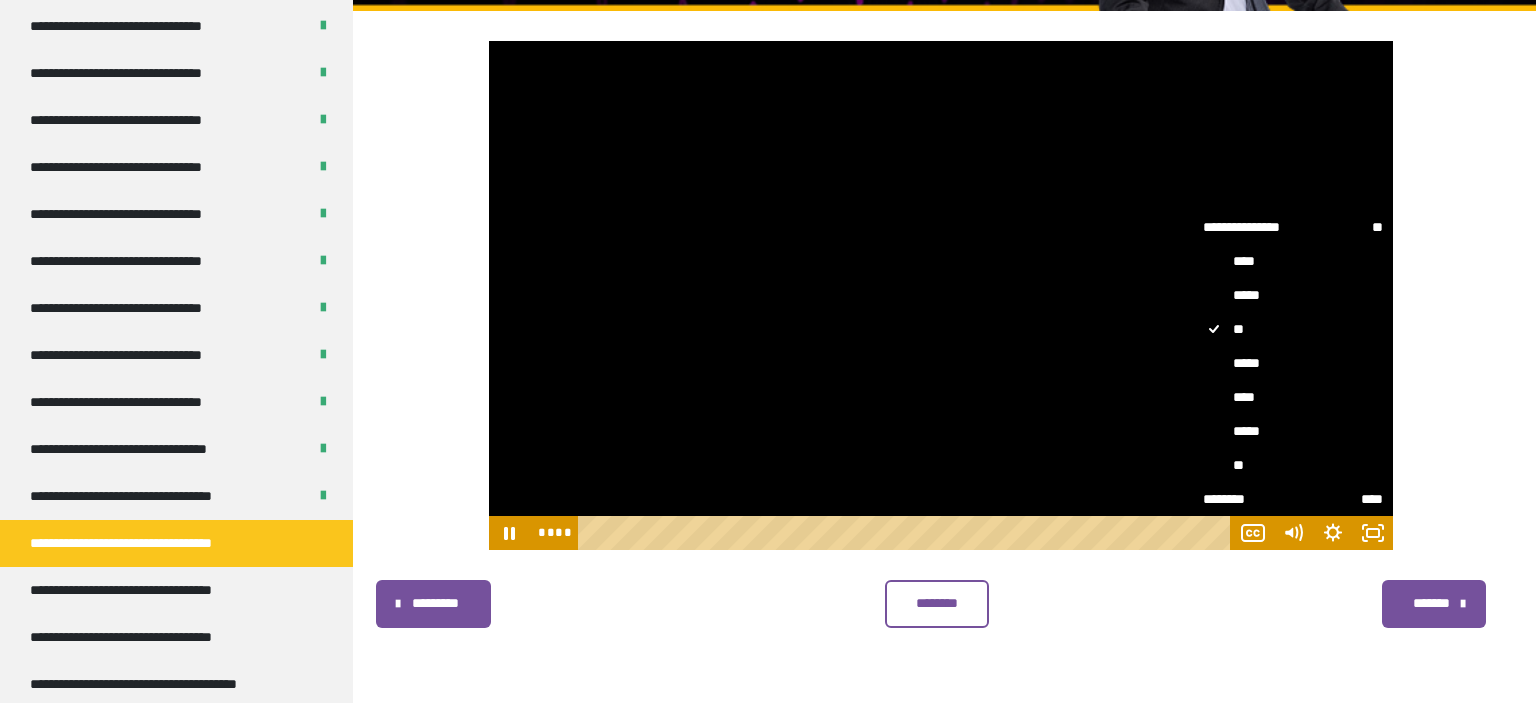 click on "*****" at bounding box center (1293, 363) 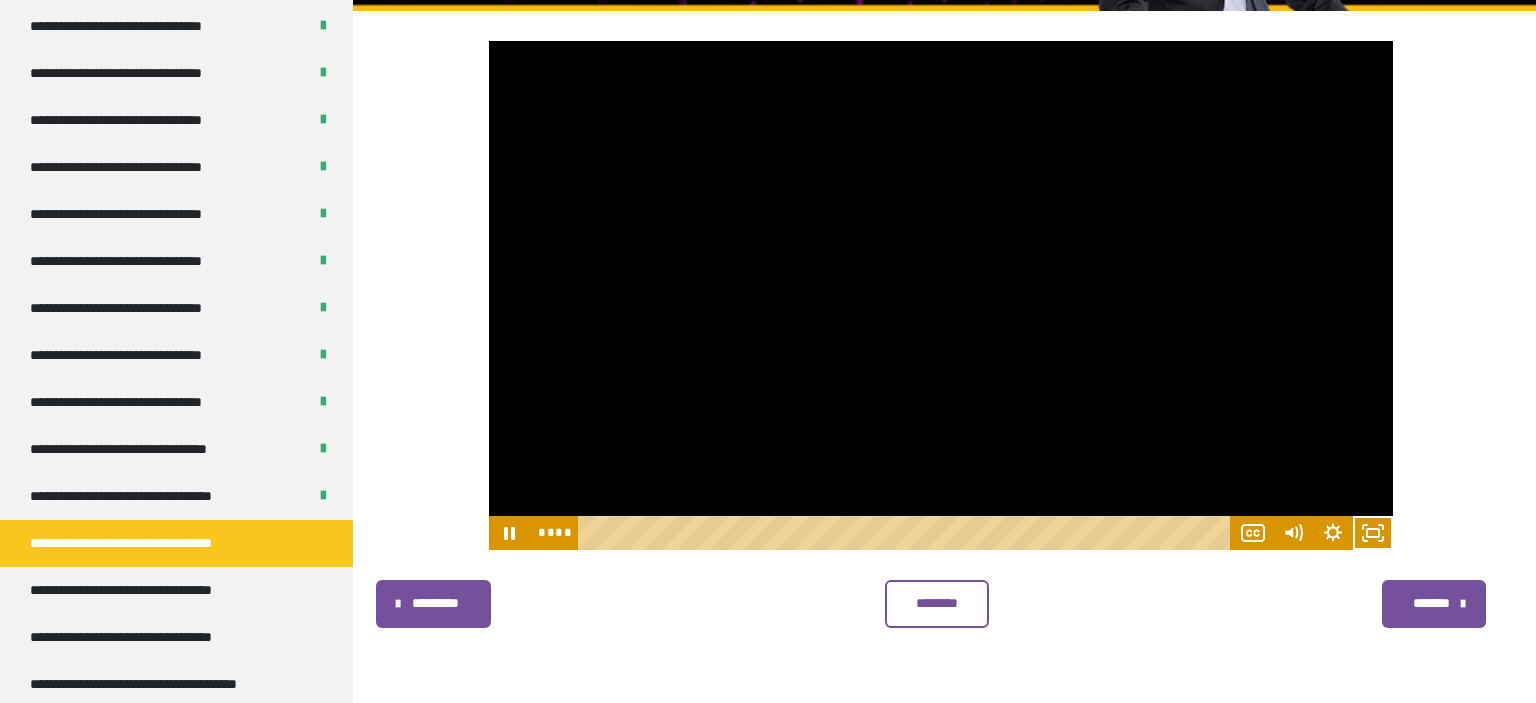 type 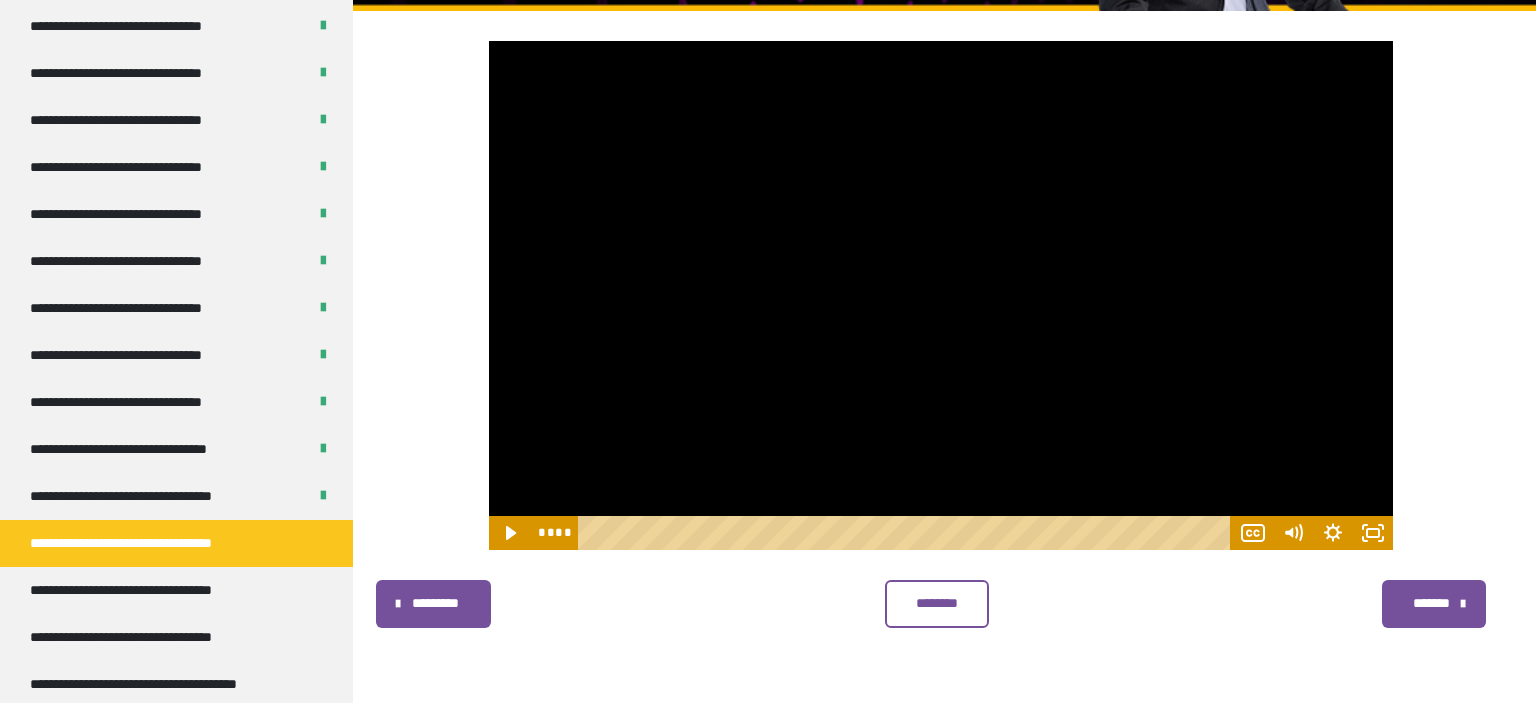 click at bounding box center (941, 295) 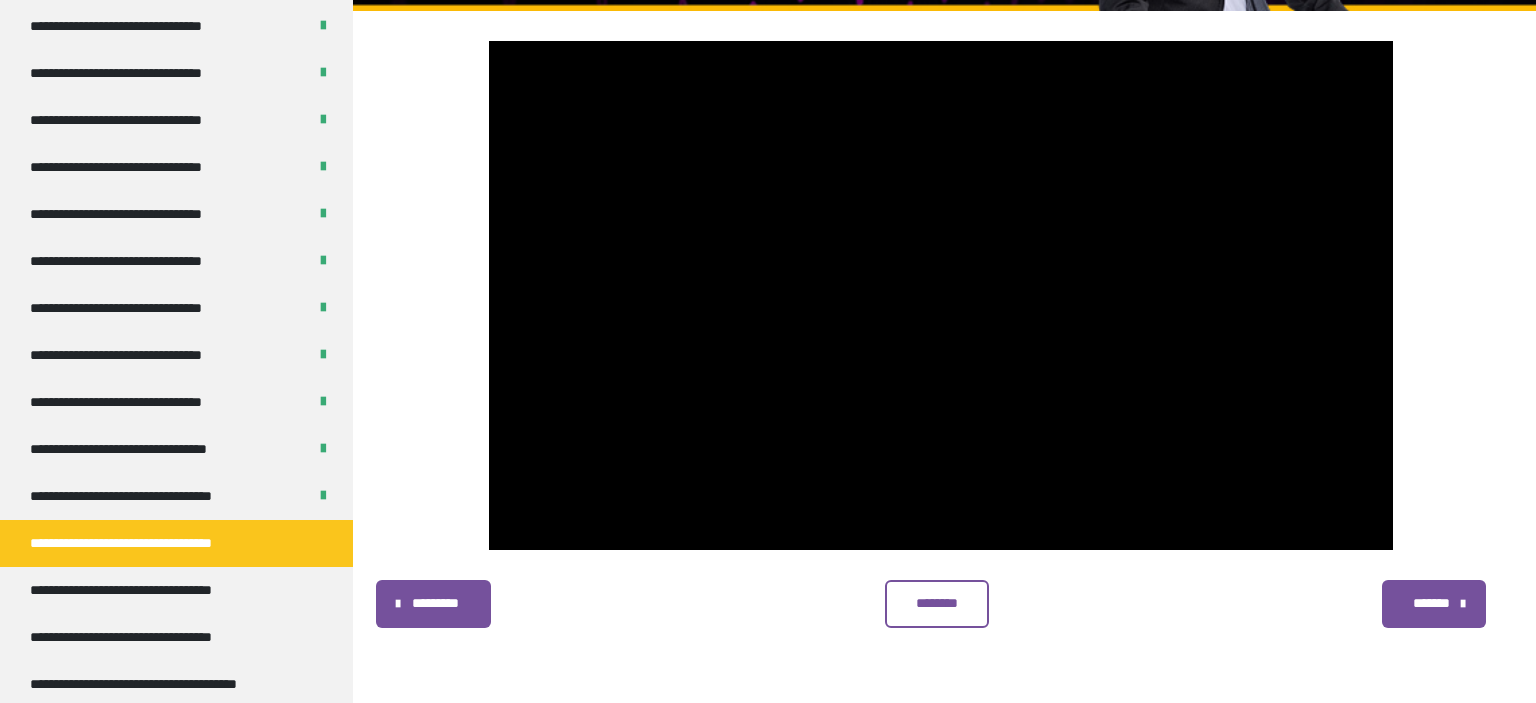 type 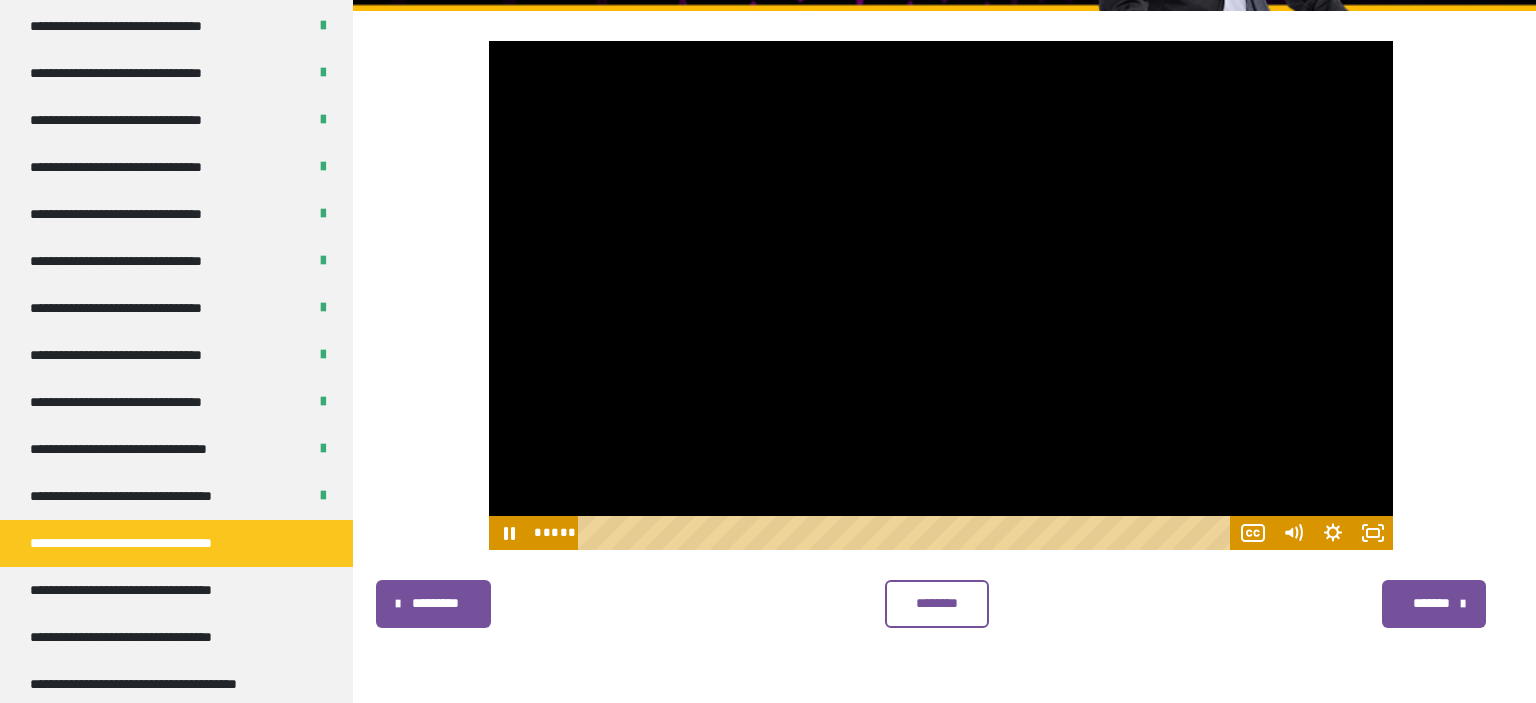 click at bounding box center (941, 295) 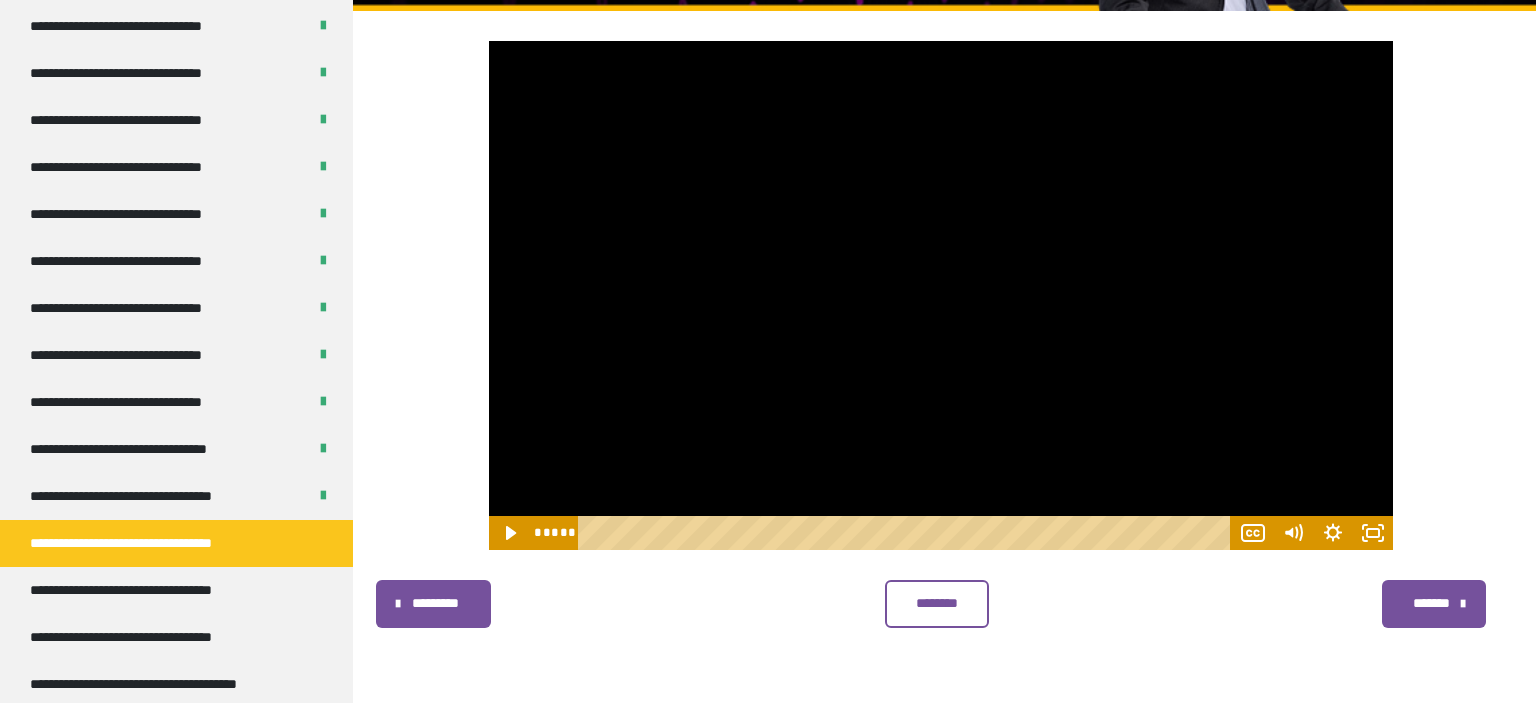 click at bounding box center (941, 295) 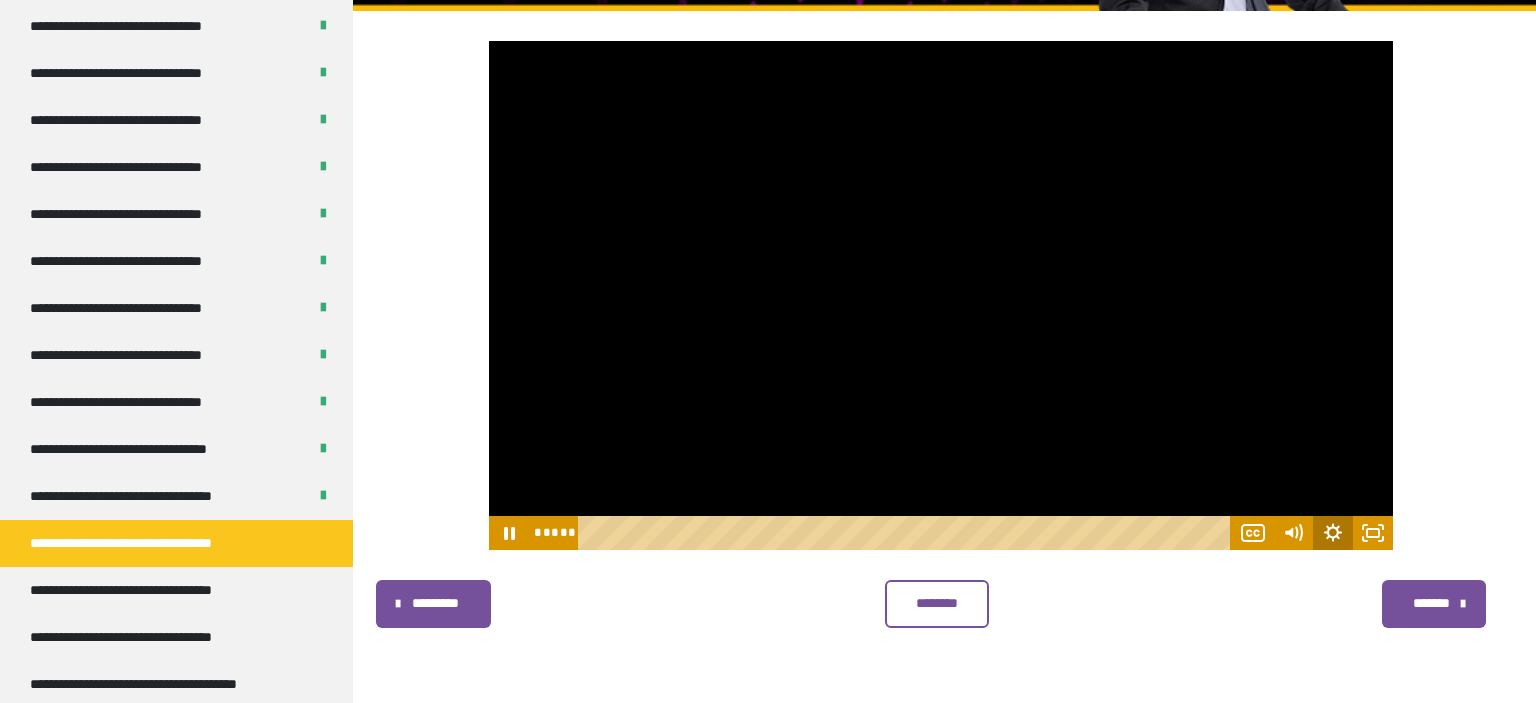 click 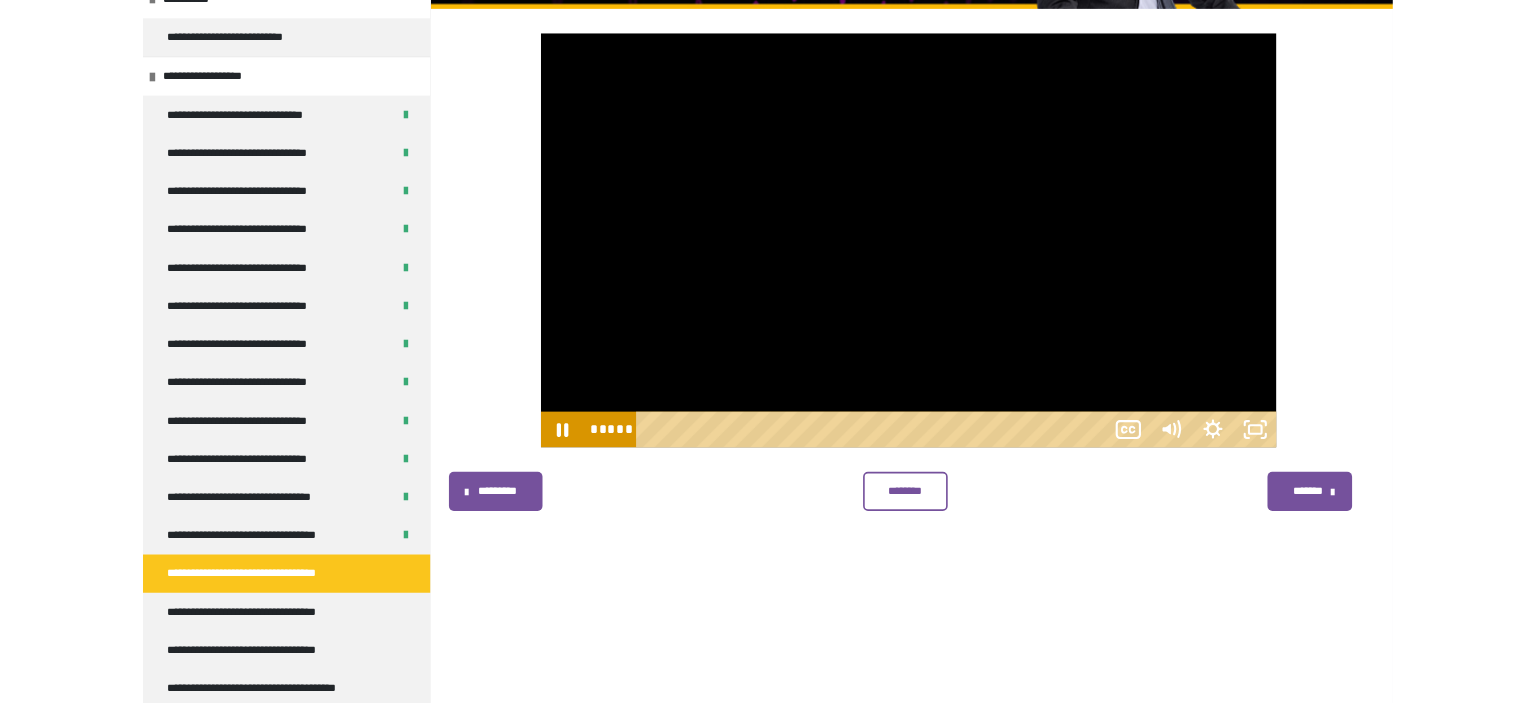scroll, scrollTop: 132, scrollLeft: 0, axis: vertical 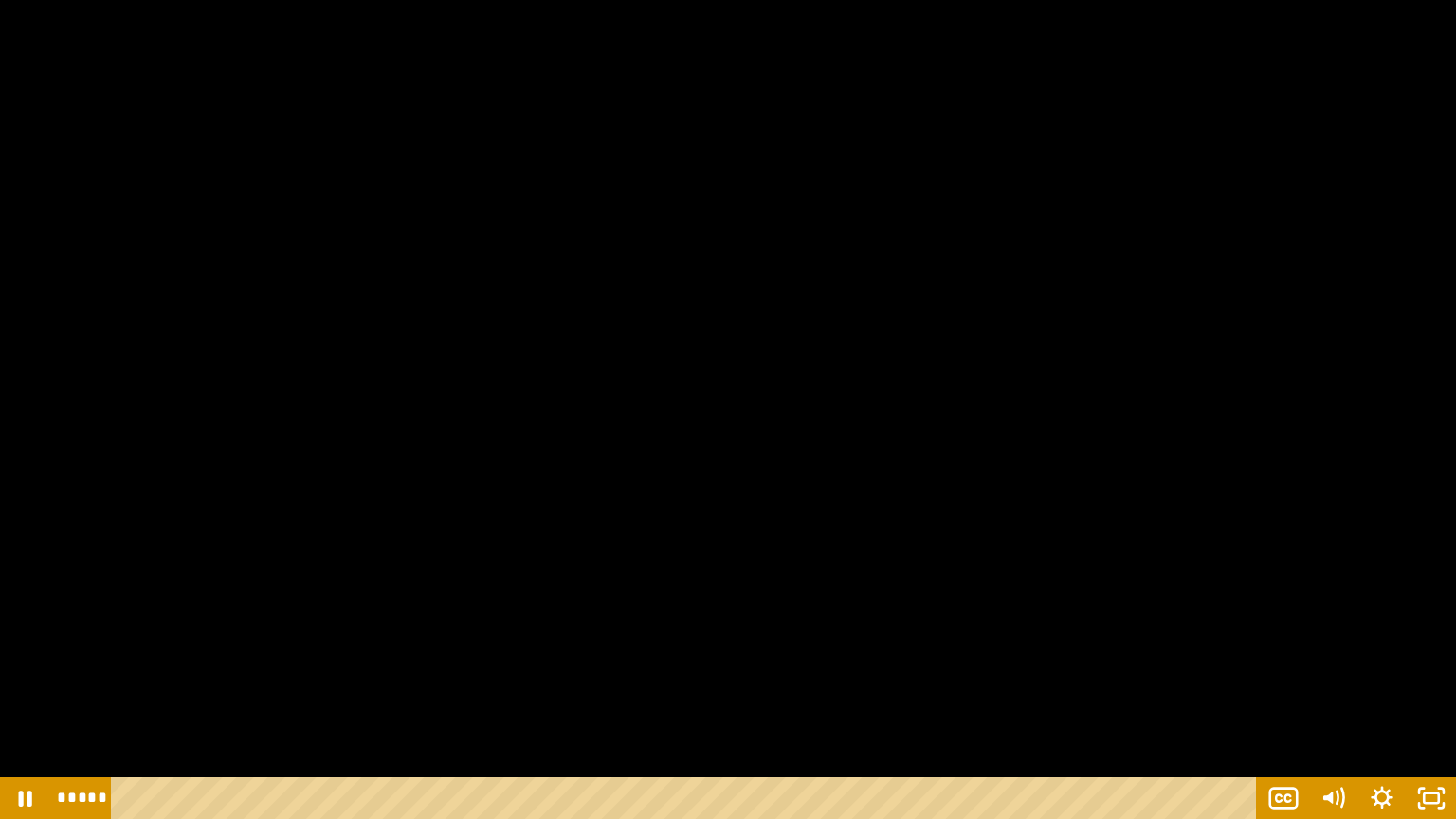 click at bounding box center [728, 410] 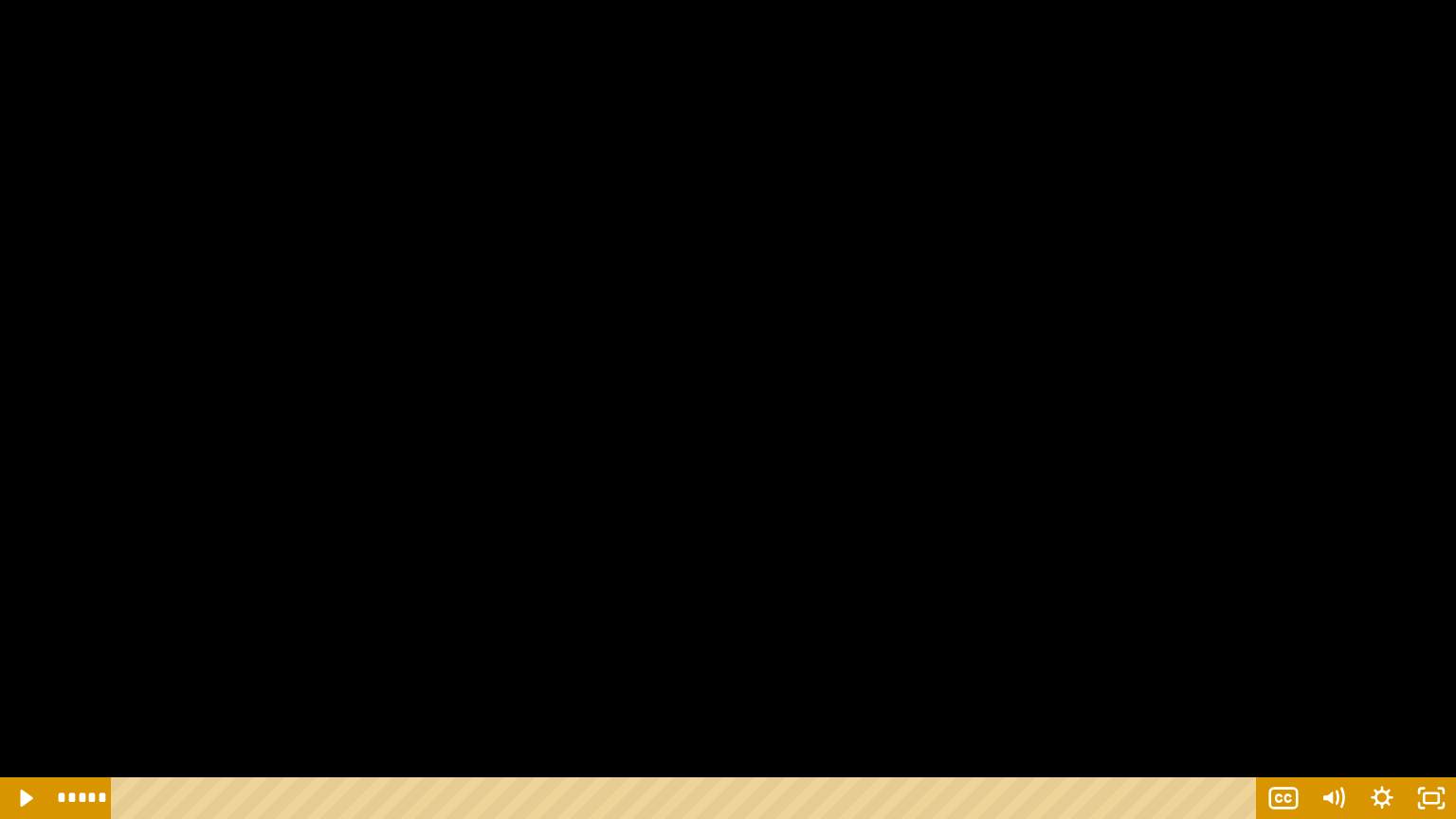 click at bounding box center (728, 410) 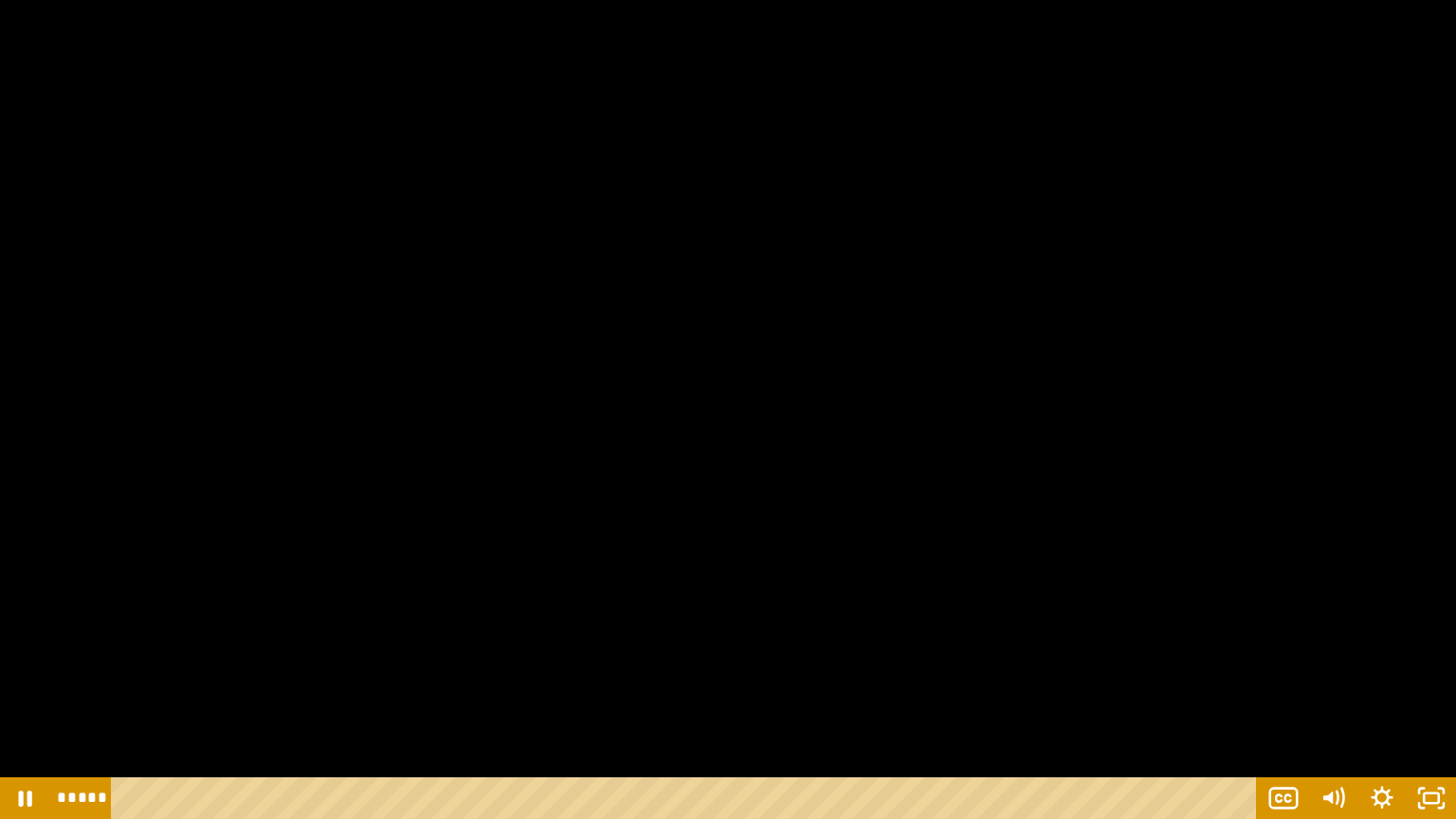 click at bounding box center (728, 410) 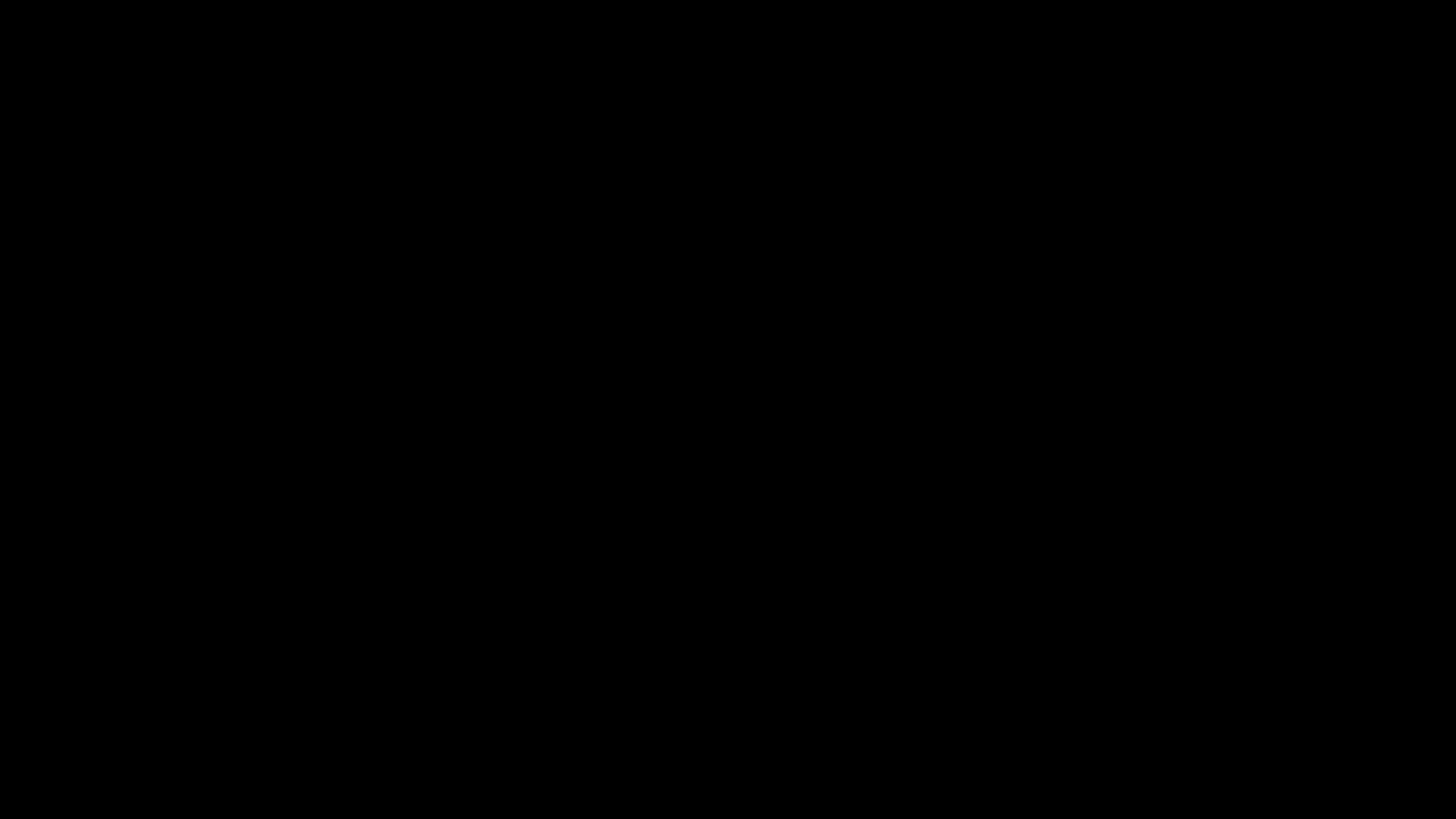 click at bounding box center (728, 410) 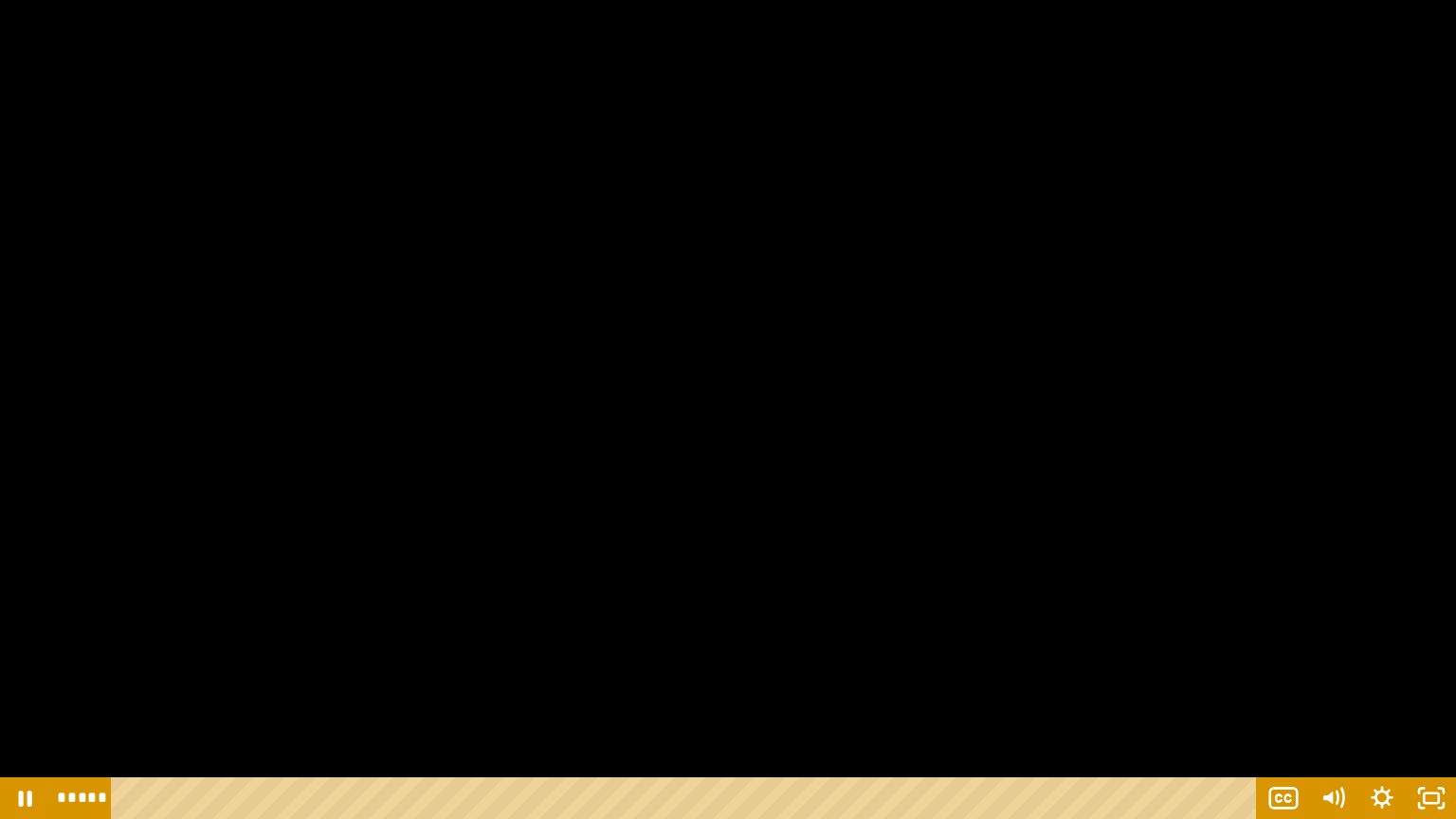 click at bounding box center [728, 410] 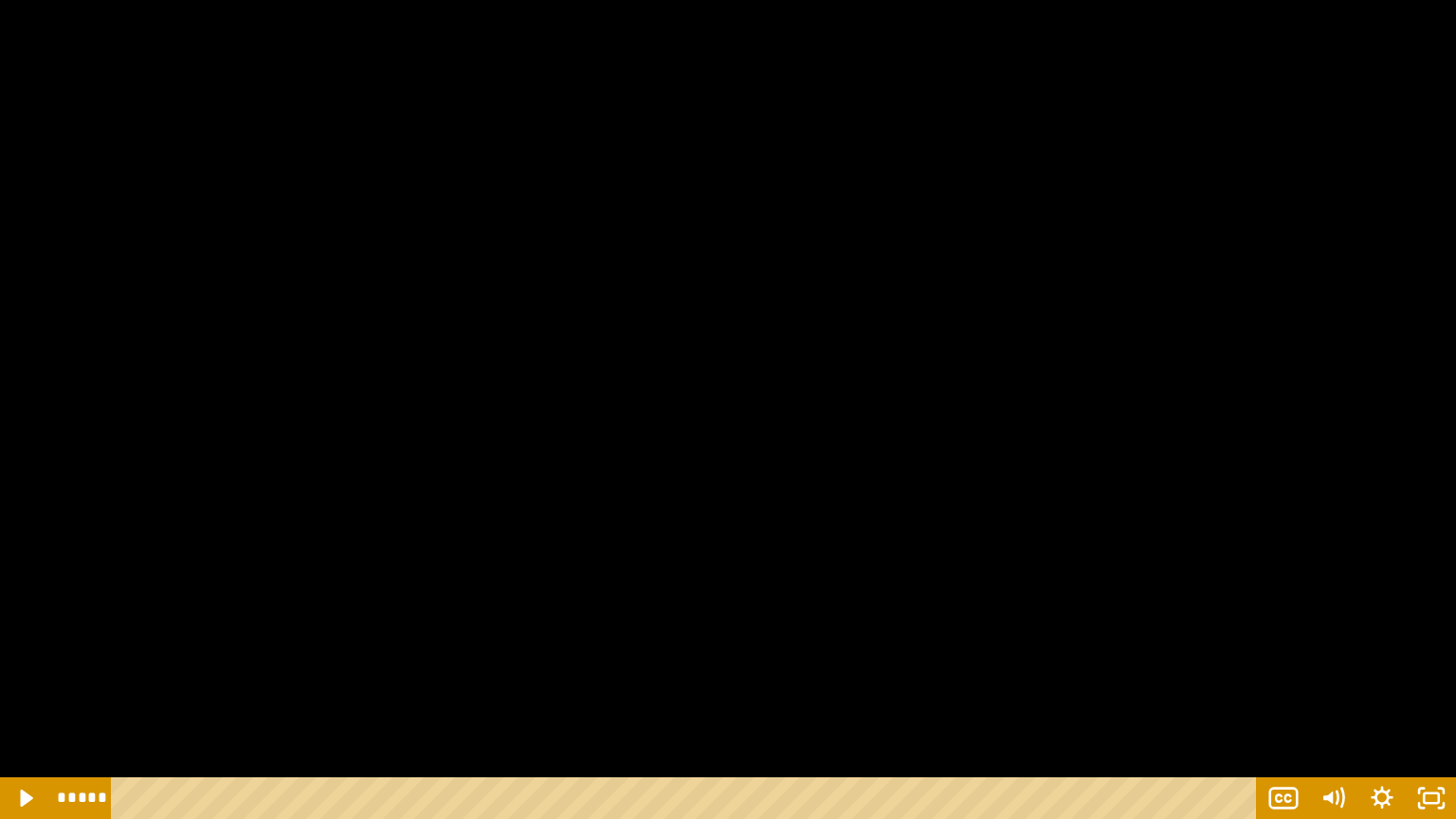 click at bounding box center [728, 410] 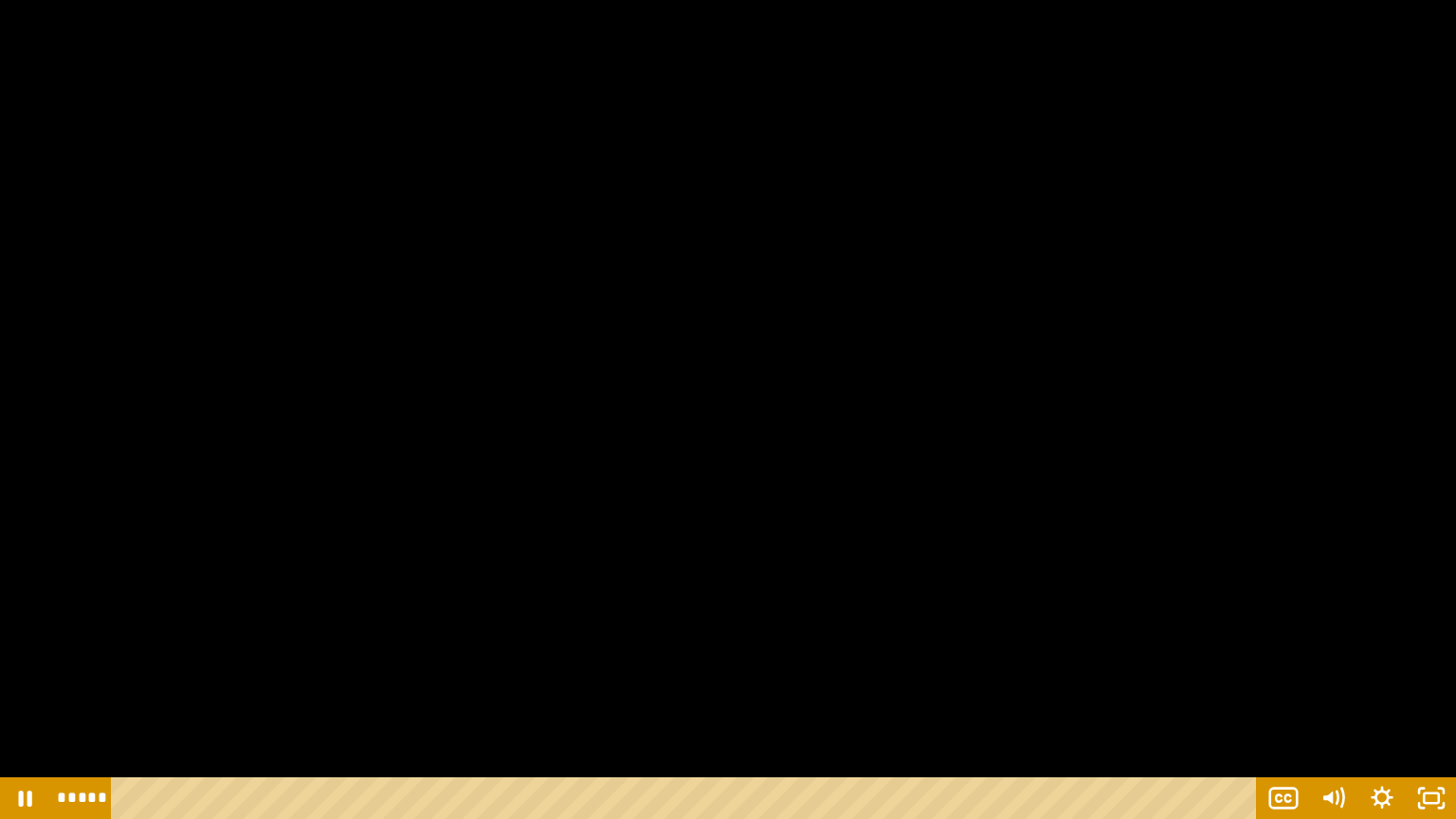 click at bounding box center [728, 410] 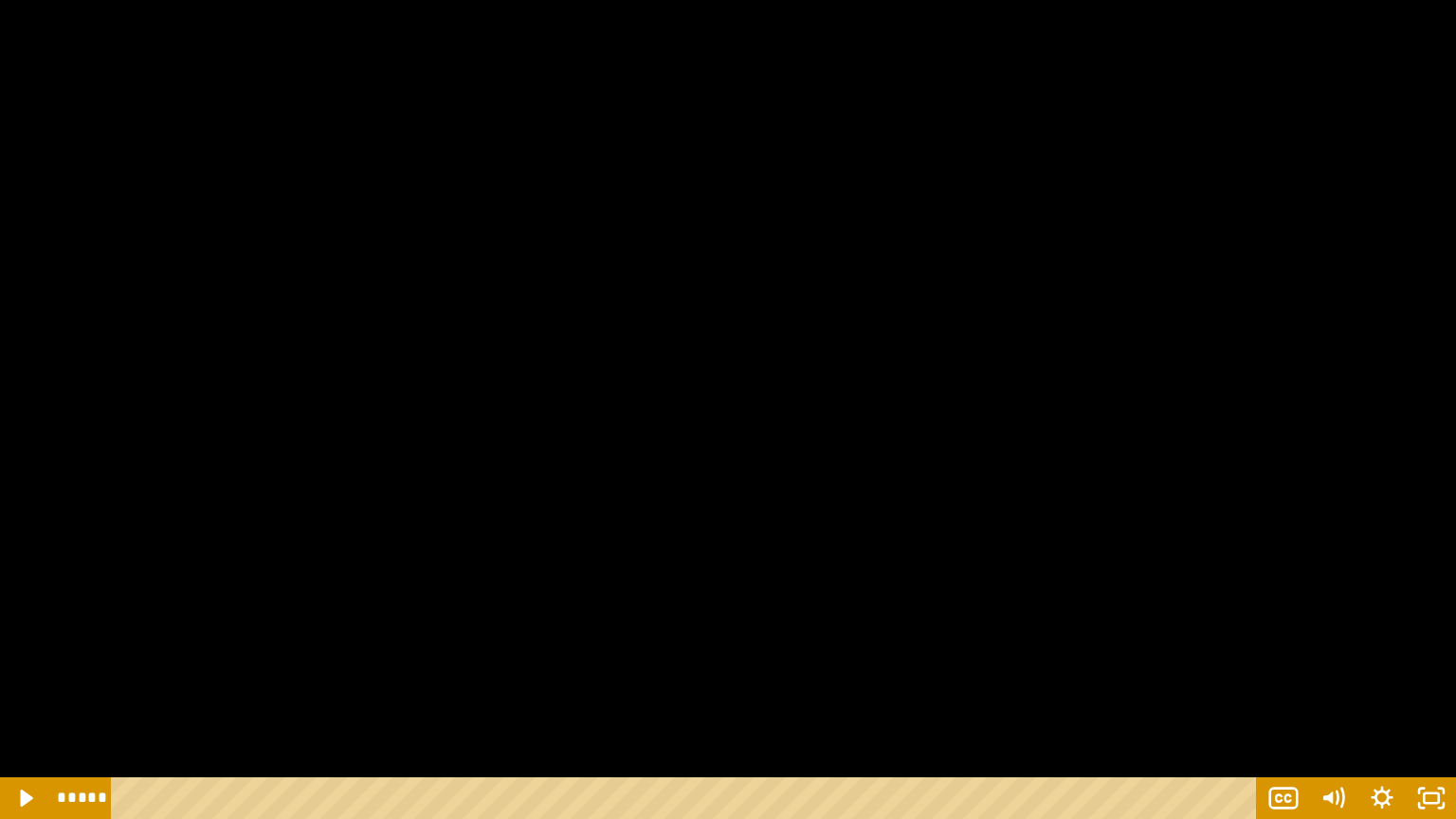 click at bounding box center [728, 410] 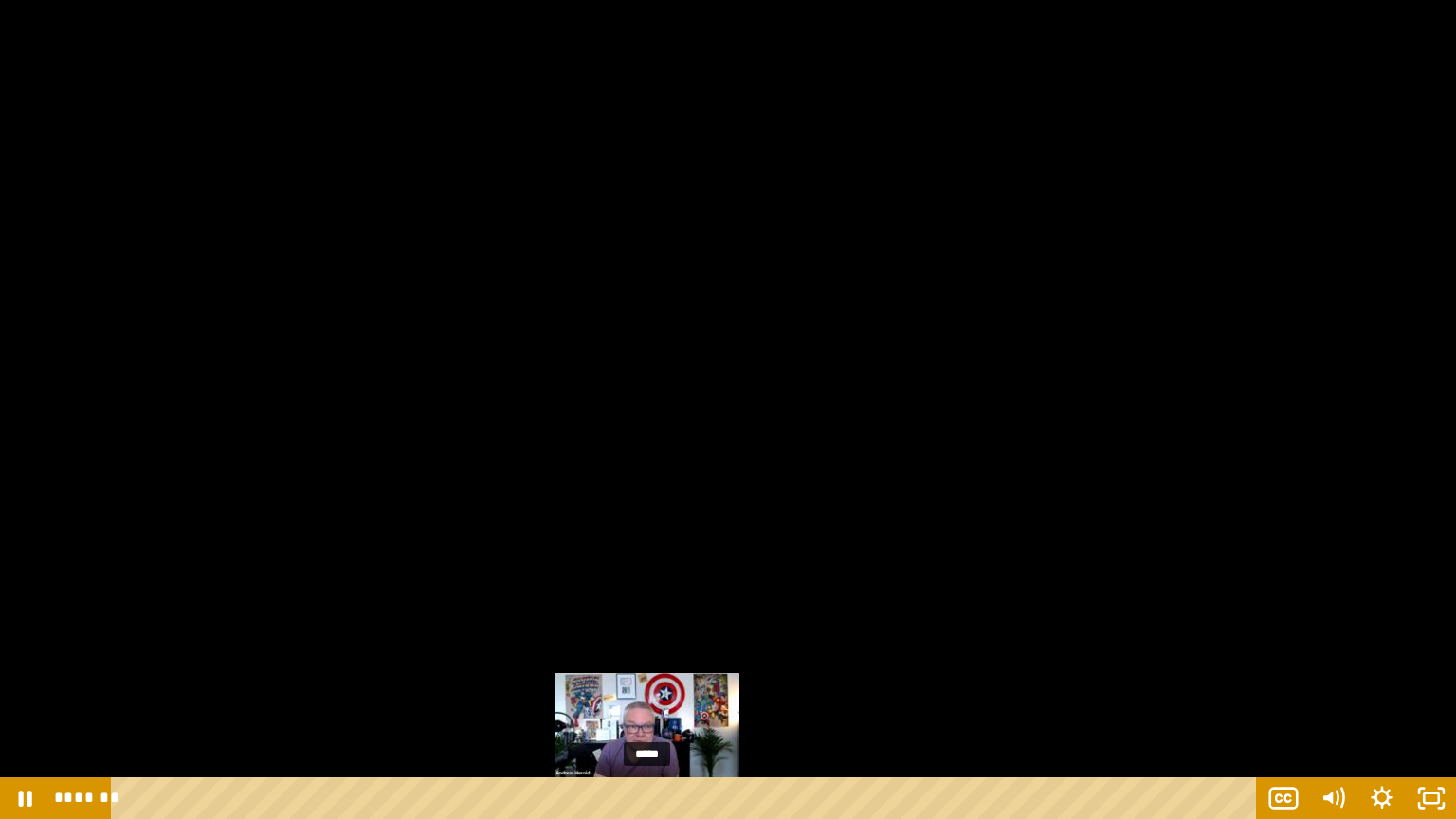 click on "*****" at bounding box center [687, 798] 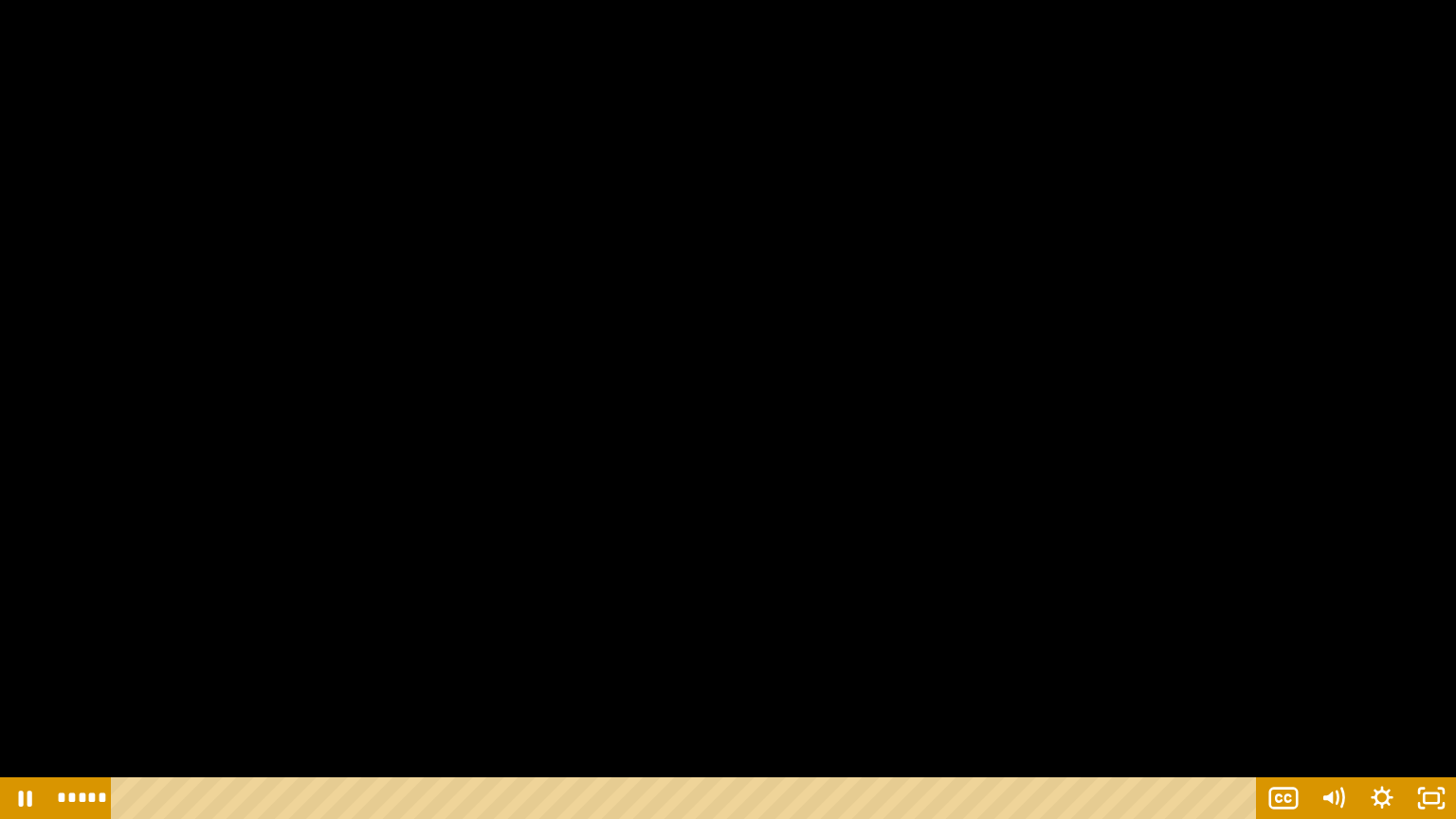 click at bounding box center [728, 410] 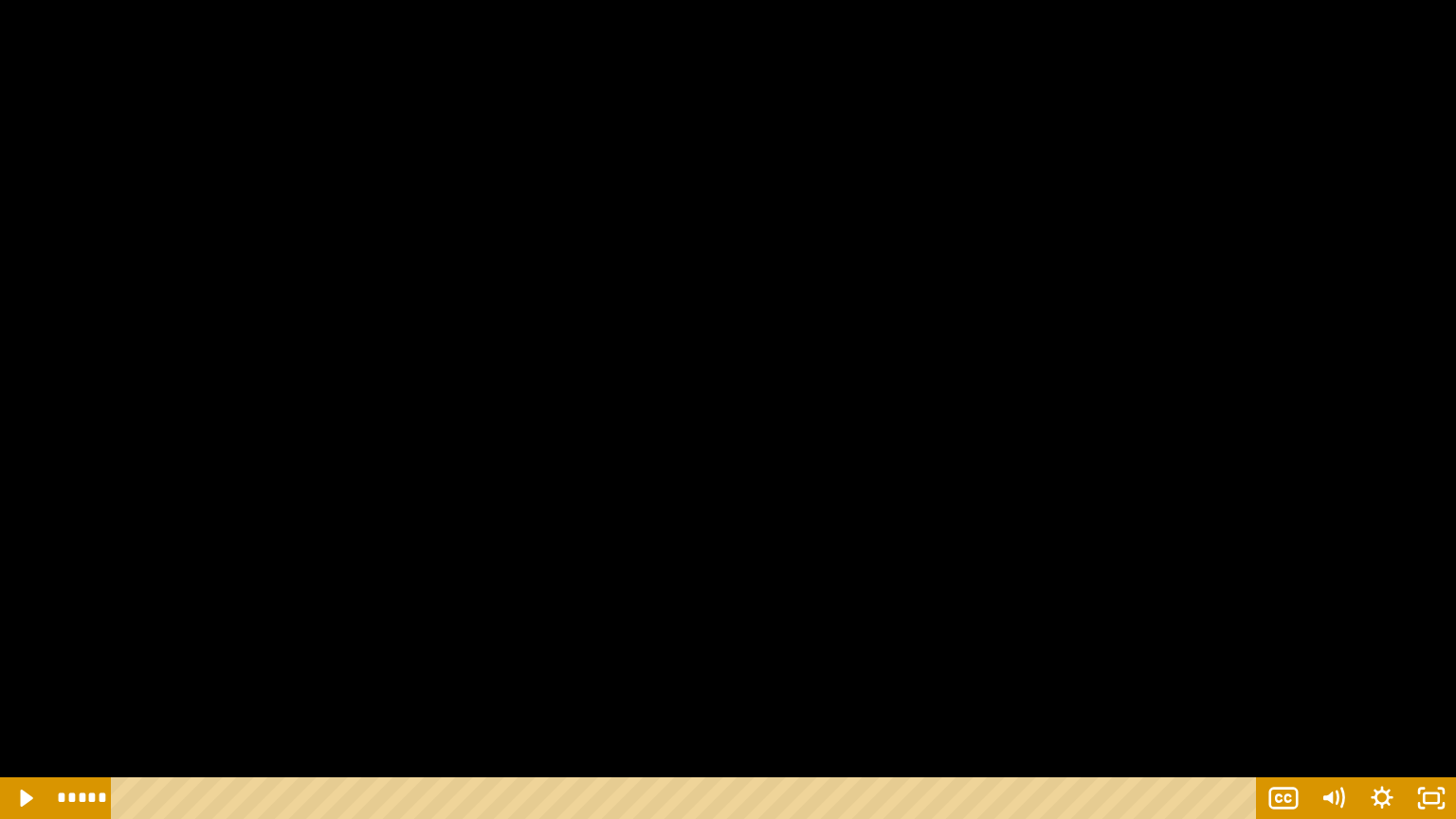 click at bounding box center (728, 410) 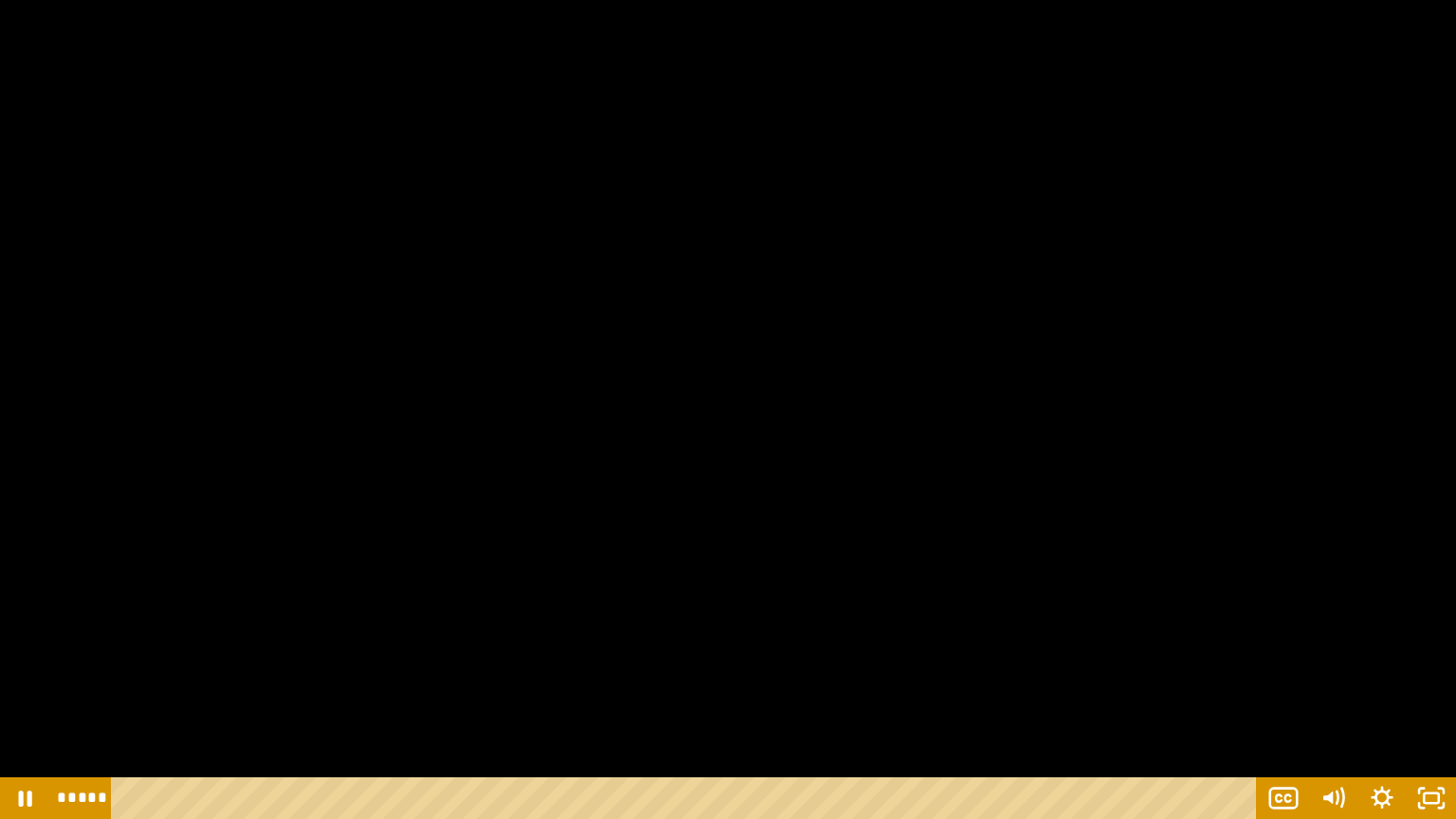 click at bounding box center (728, 410) 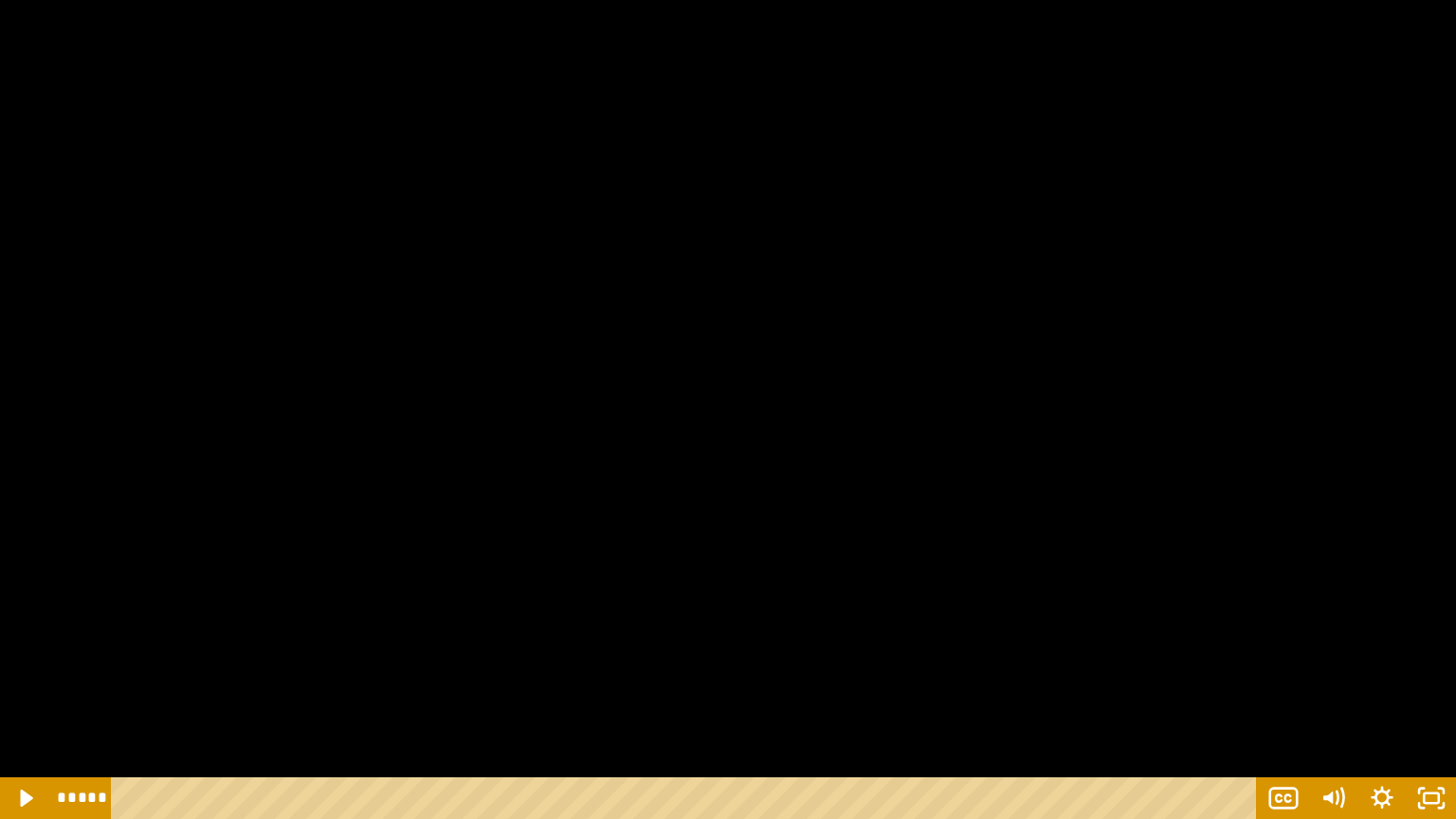 click at bounding box center [728, 410] 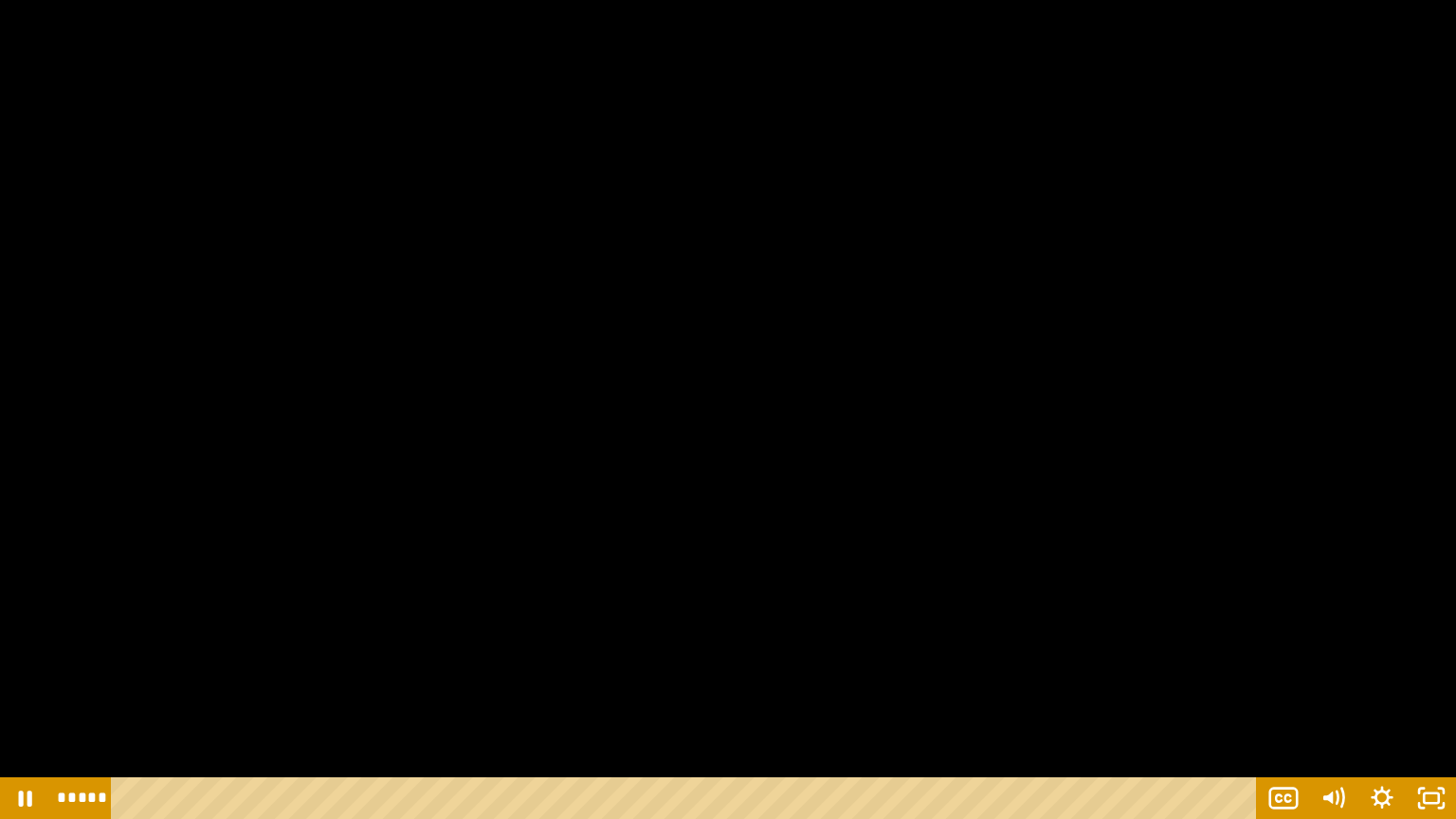 click at bounding box center [728, 410] 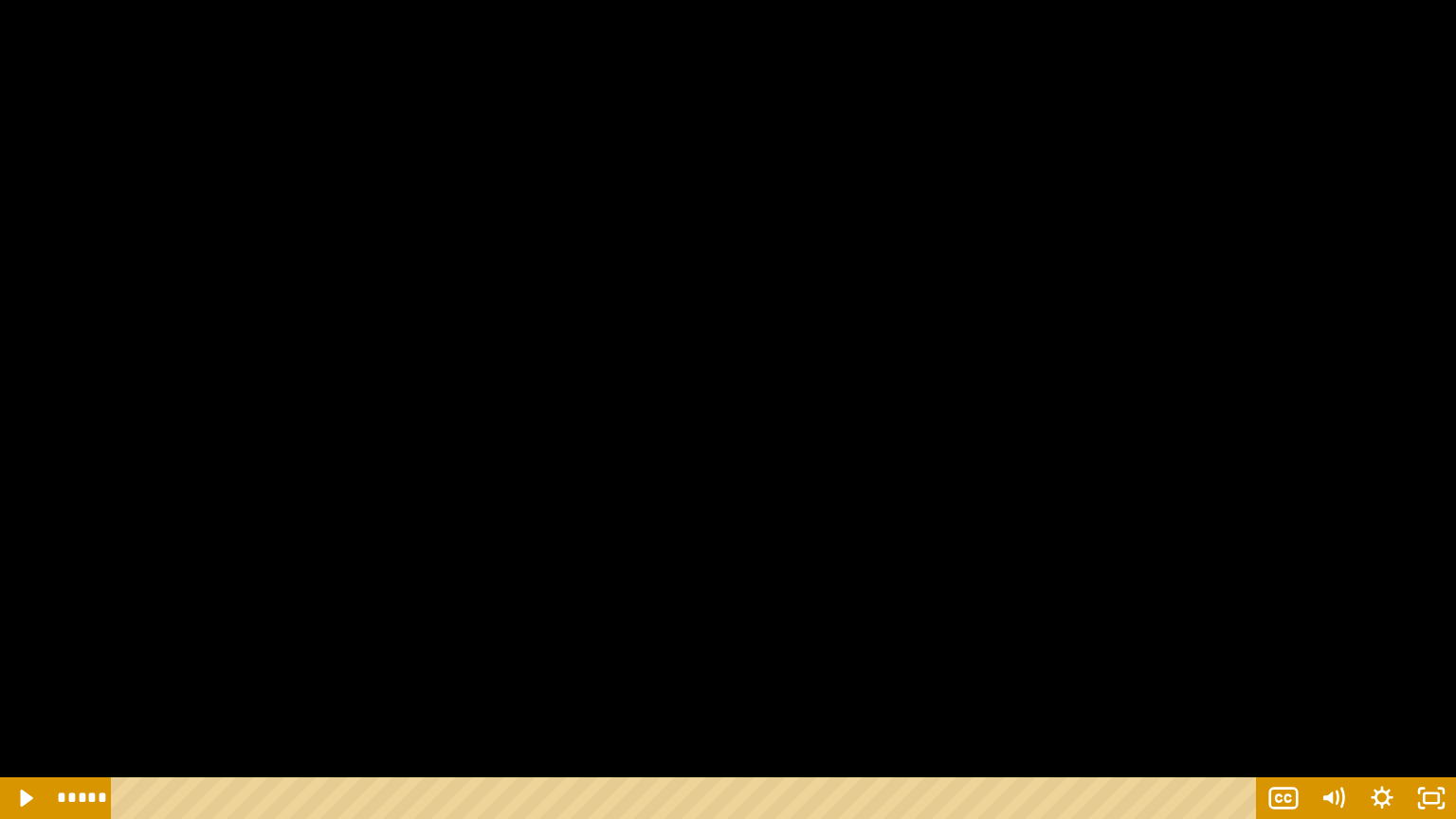 click at bounding box center (728, 410) 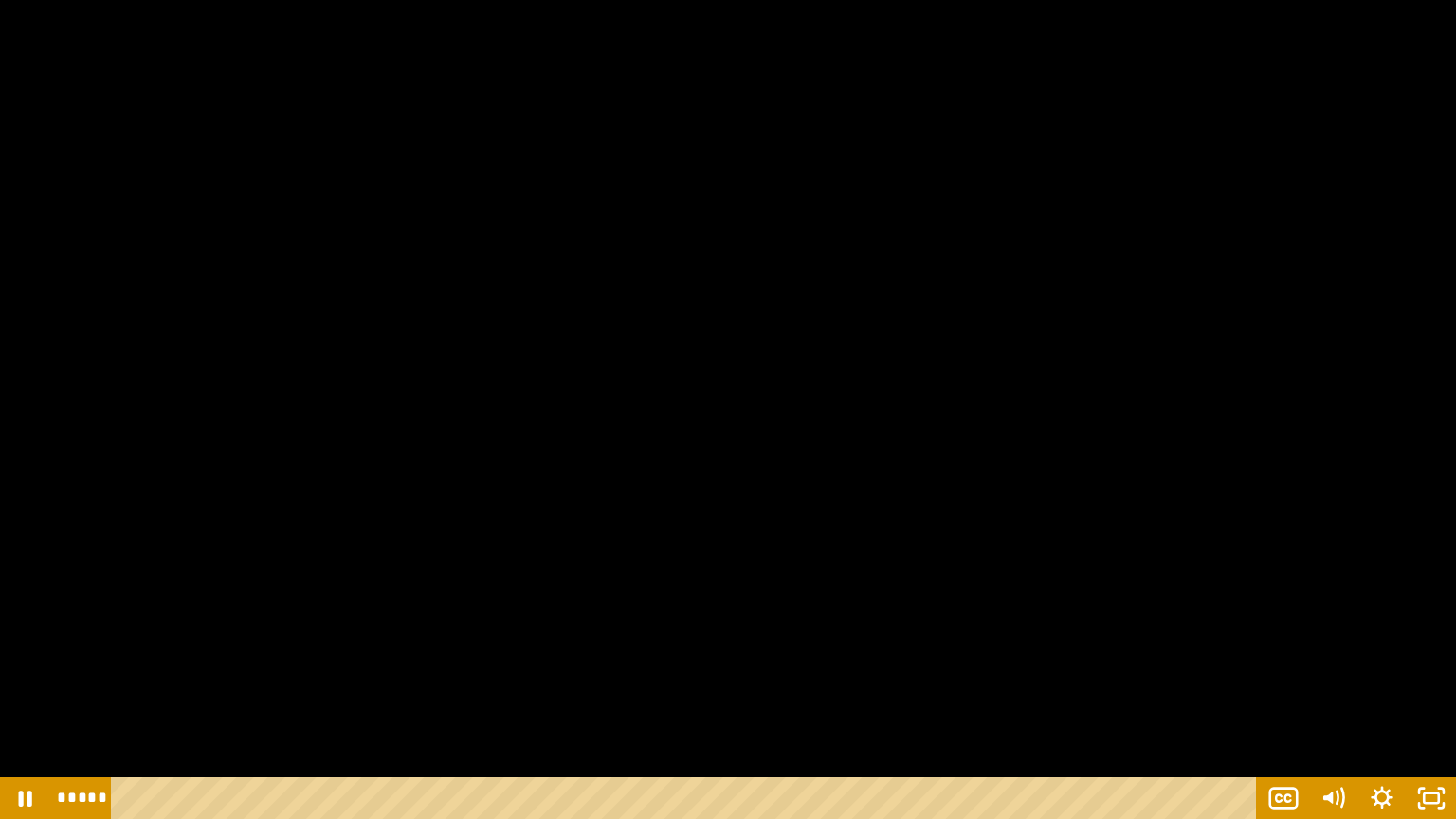 click at bounding box center (728, 410) 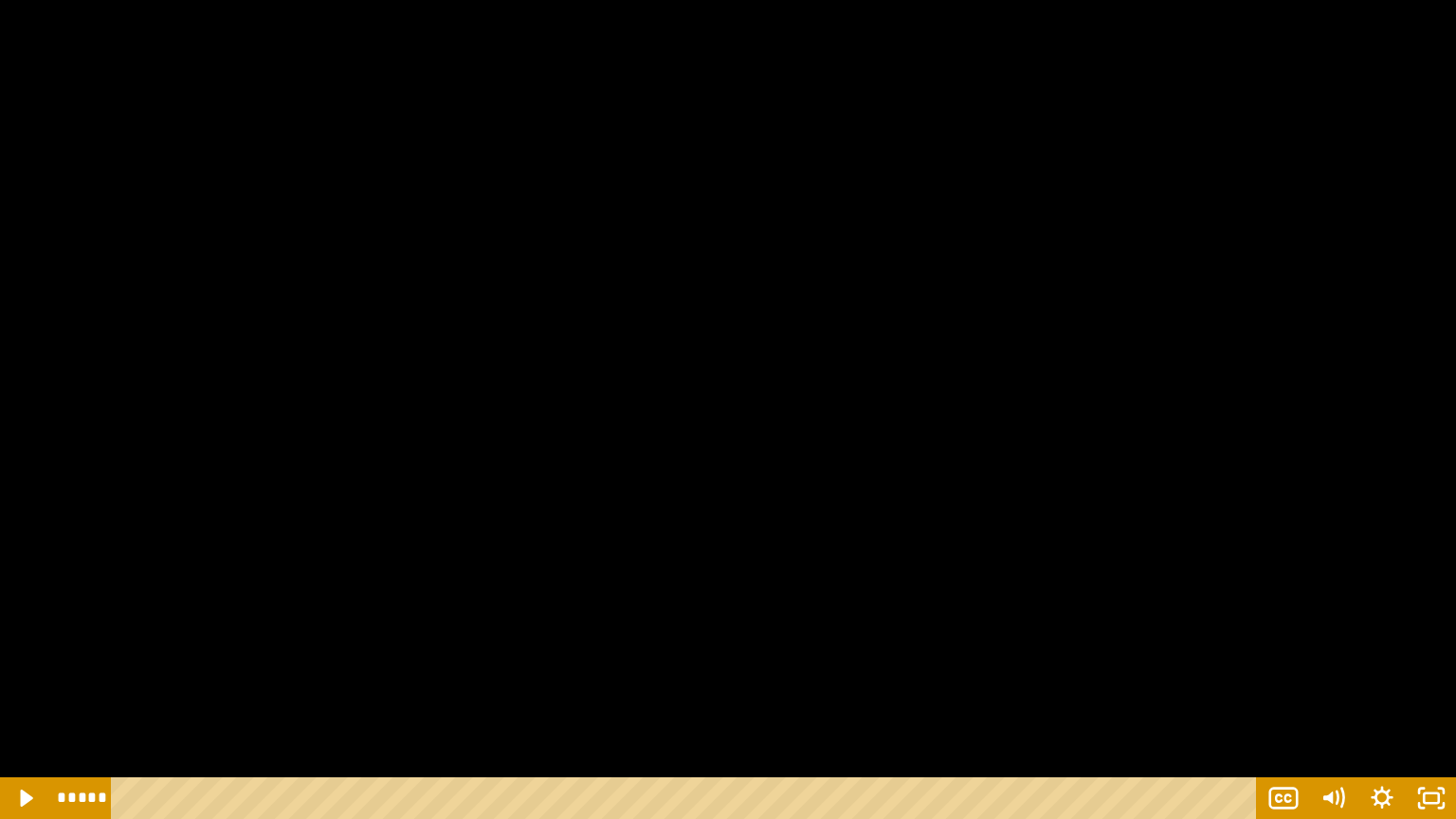 click at bounding box center [728, 410] 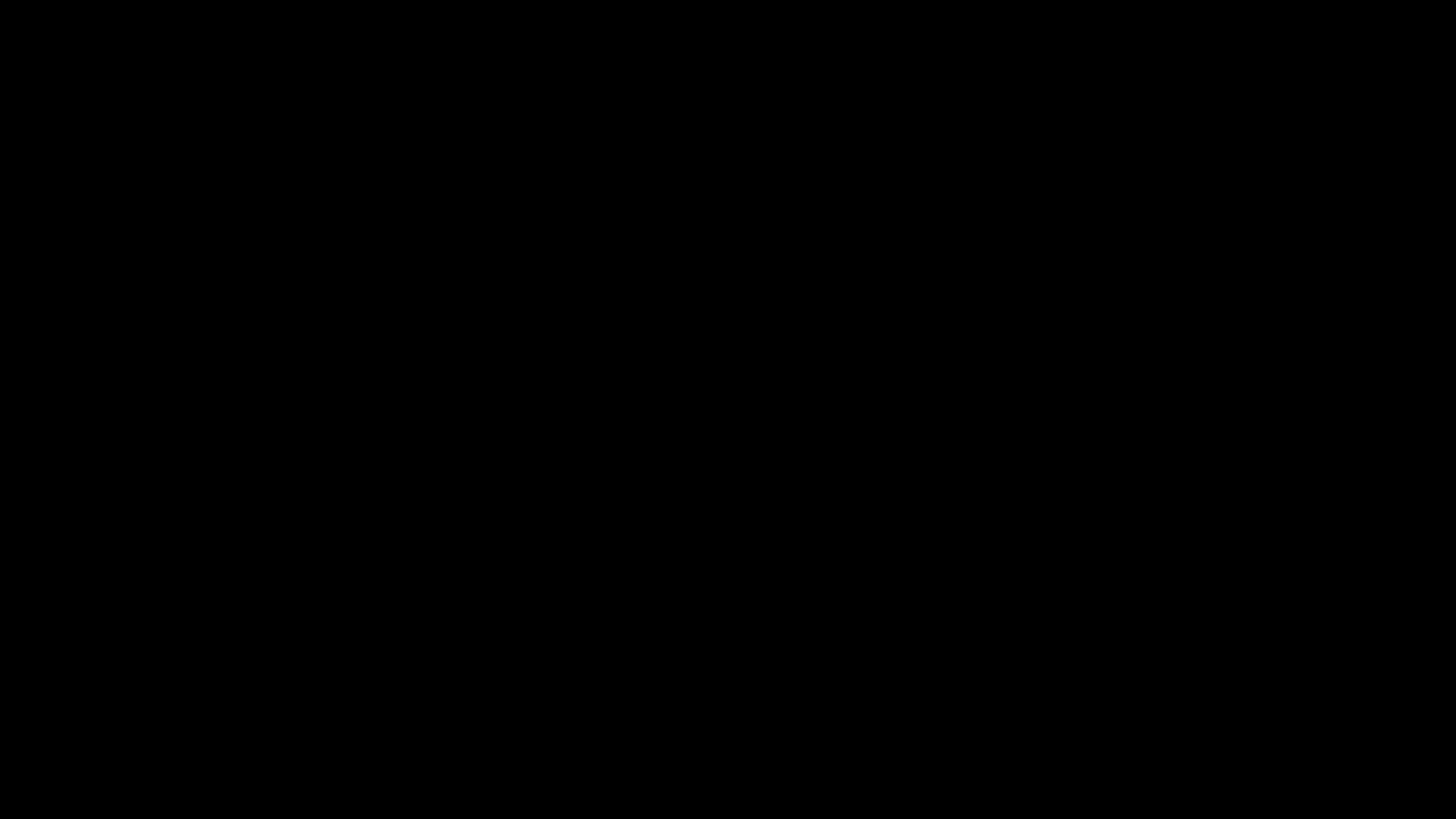 click at bounding box center (728, 410) 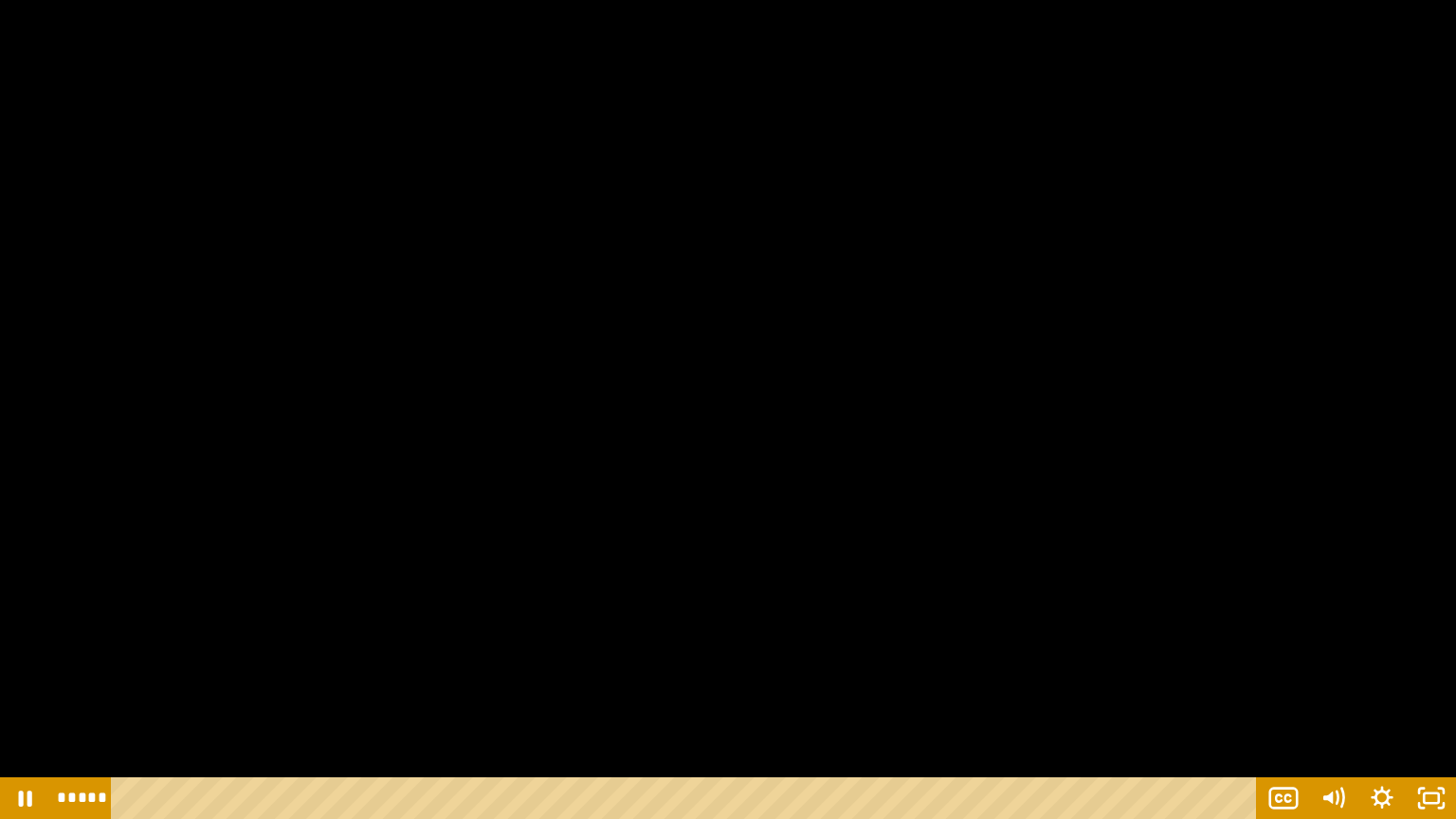 click at bounding box center [728, 410] 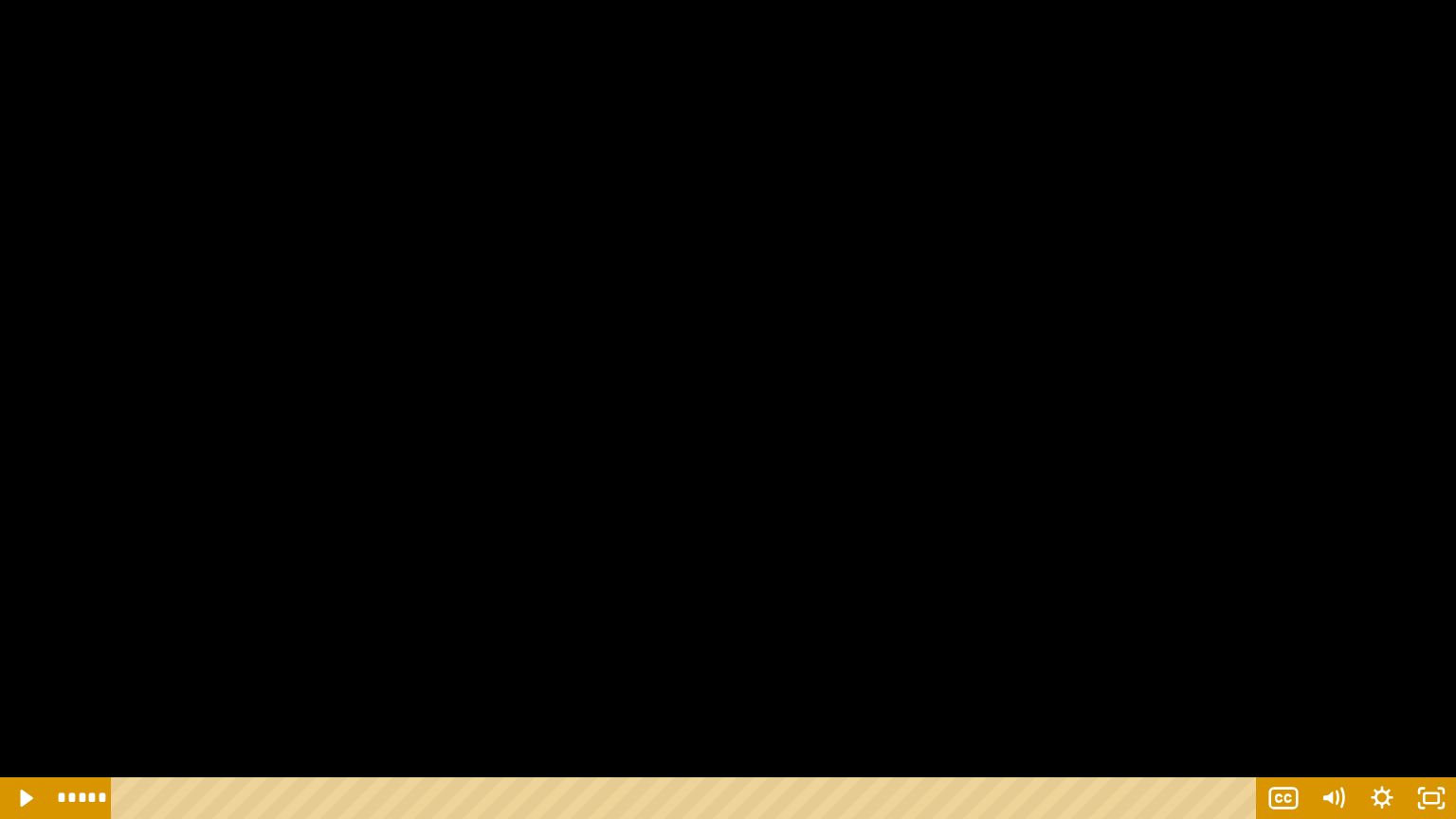 click at bounding box center [728, 410] 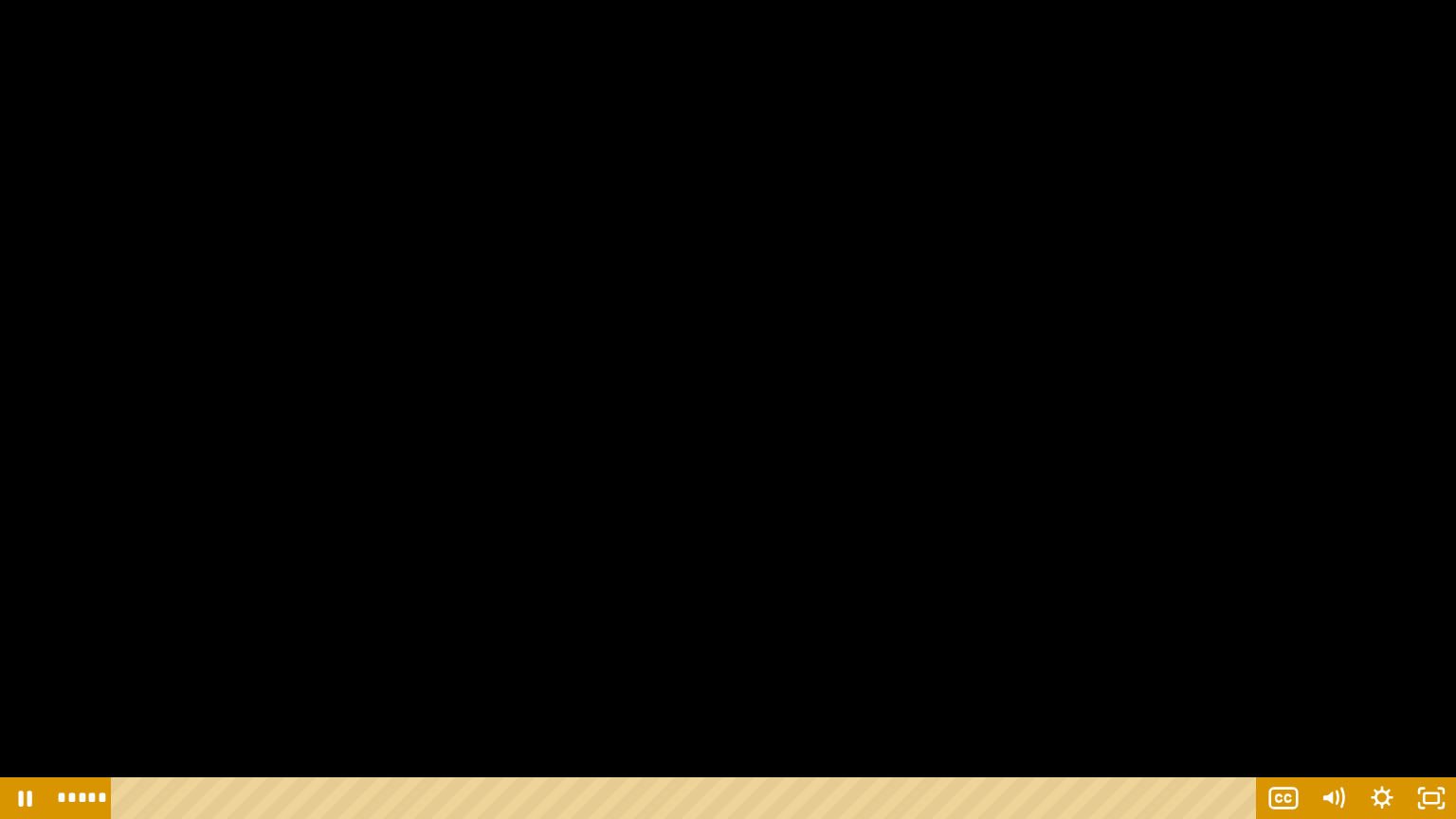 click at bounding box center (728, 410) 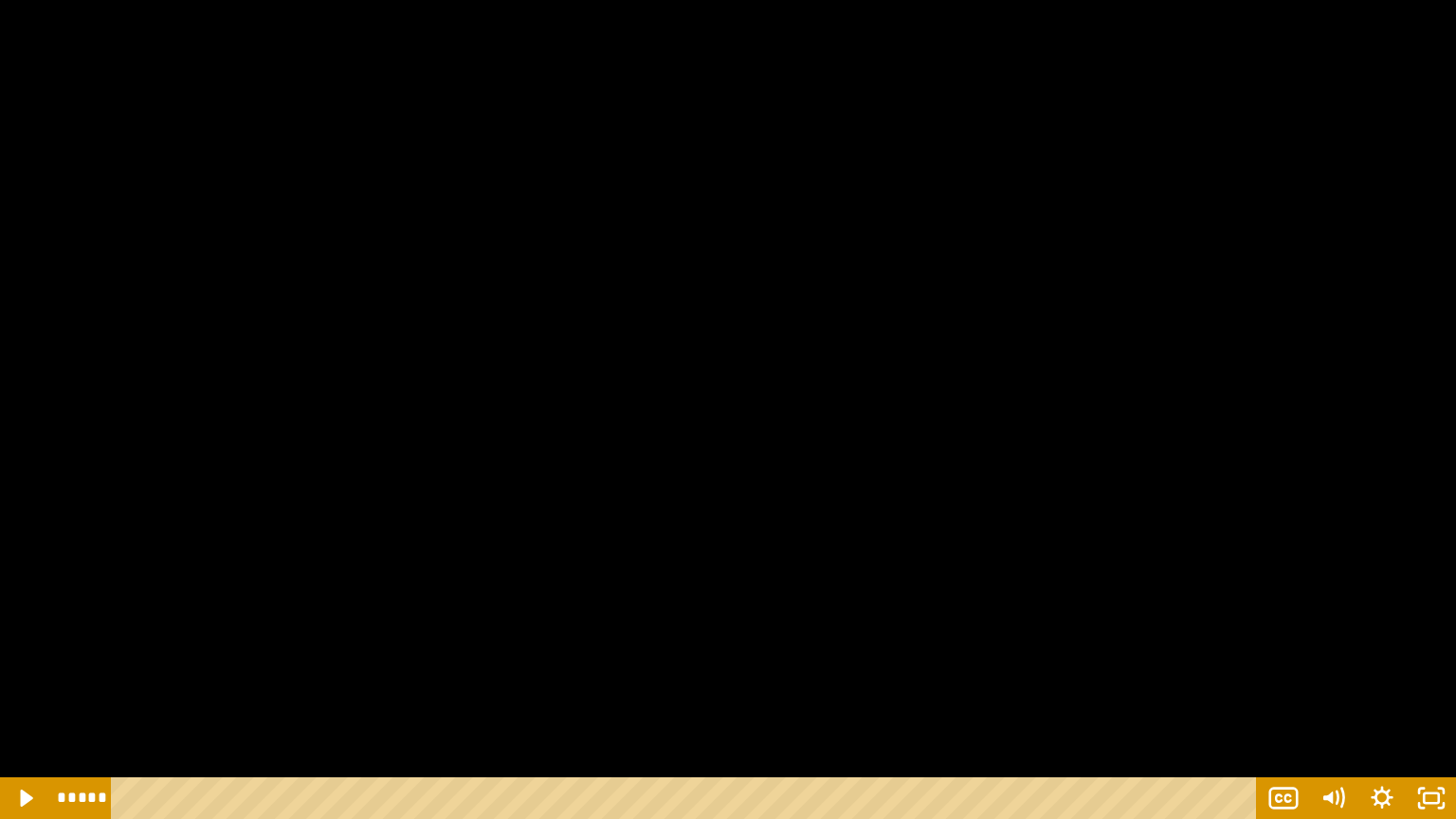 click at bounding box center (728, 410) 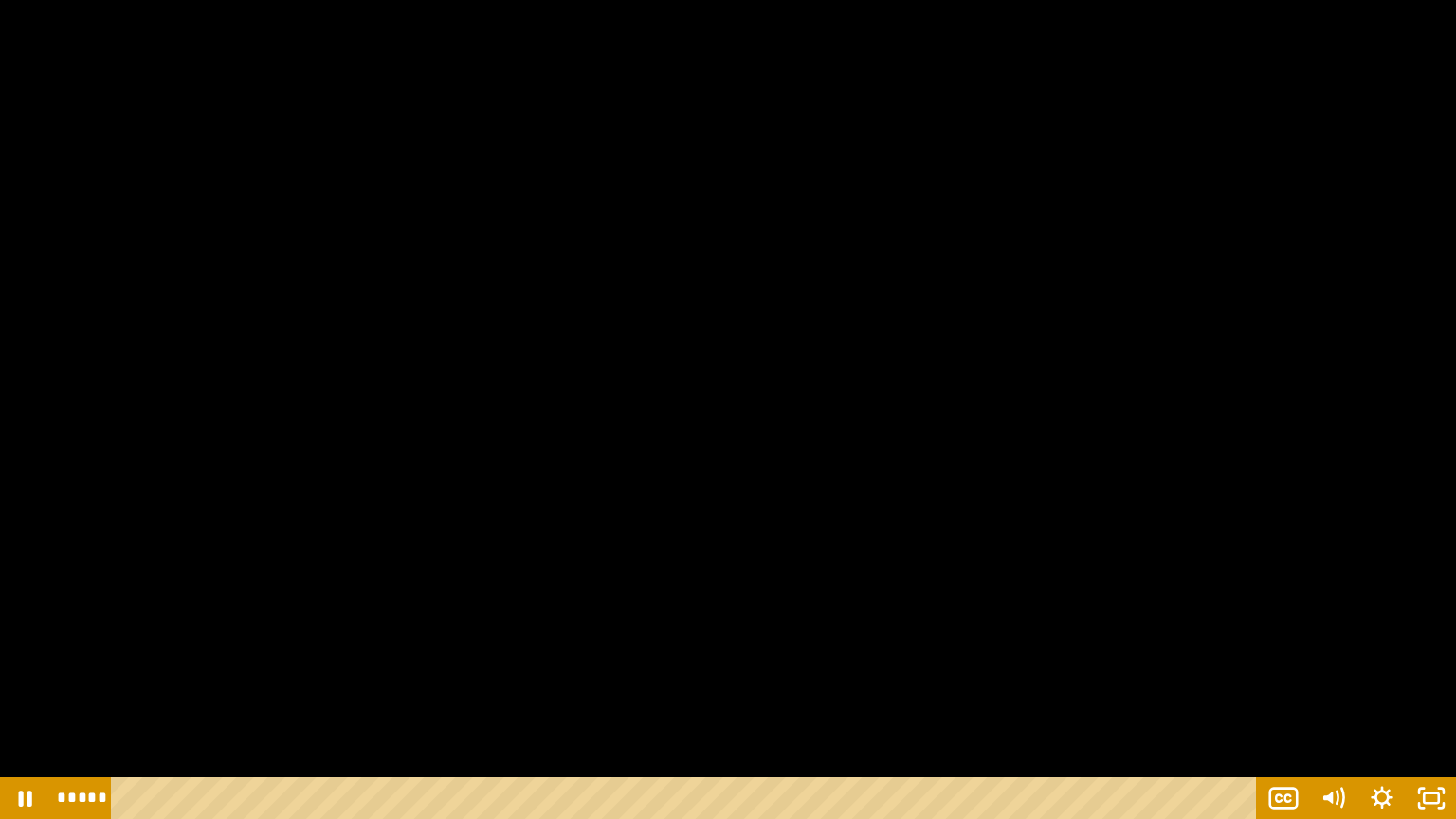 click at bounding box center [728, 410] 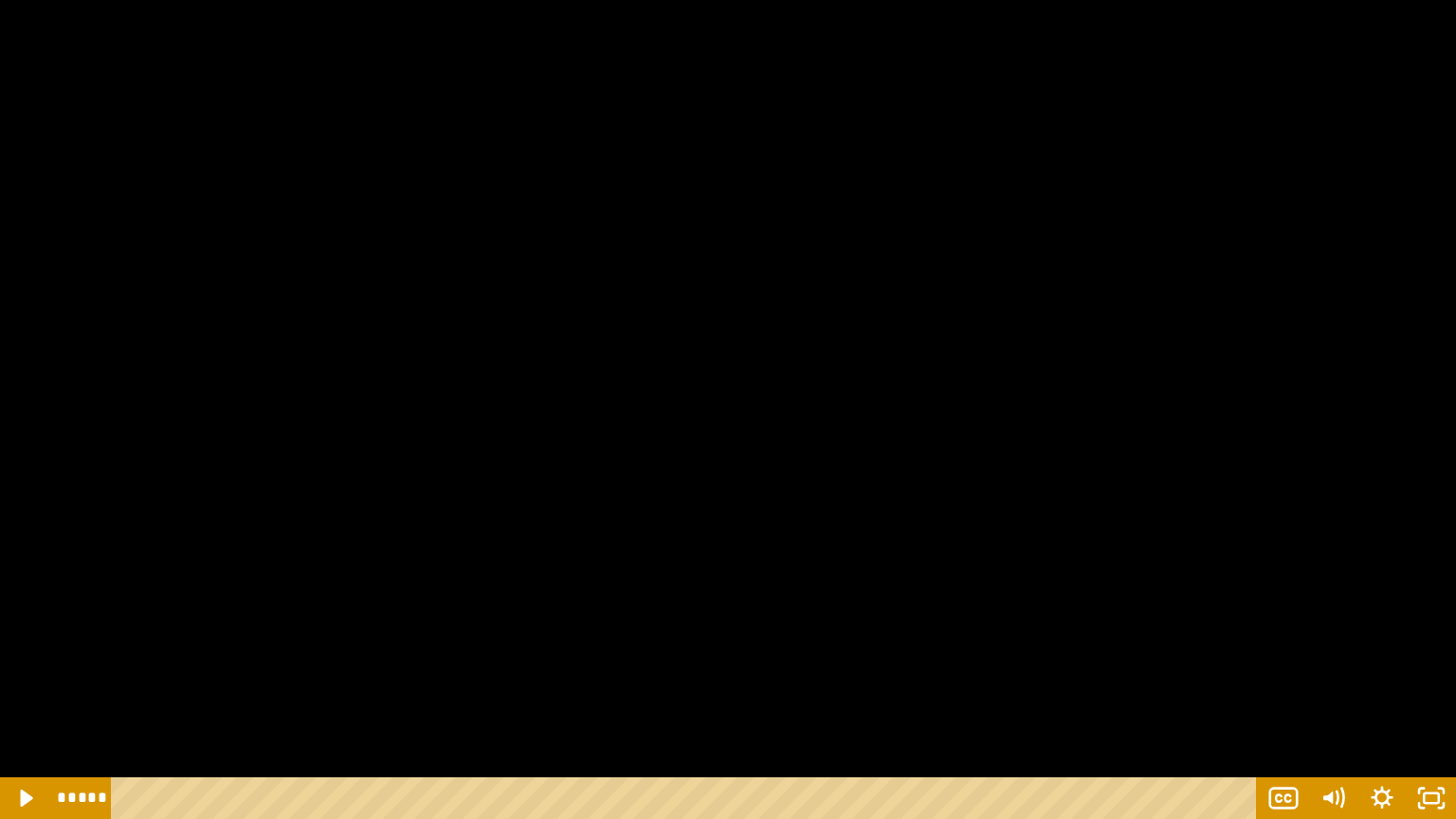 click at bounding box center (728, 410) 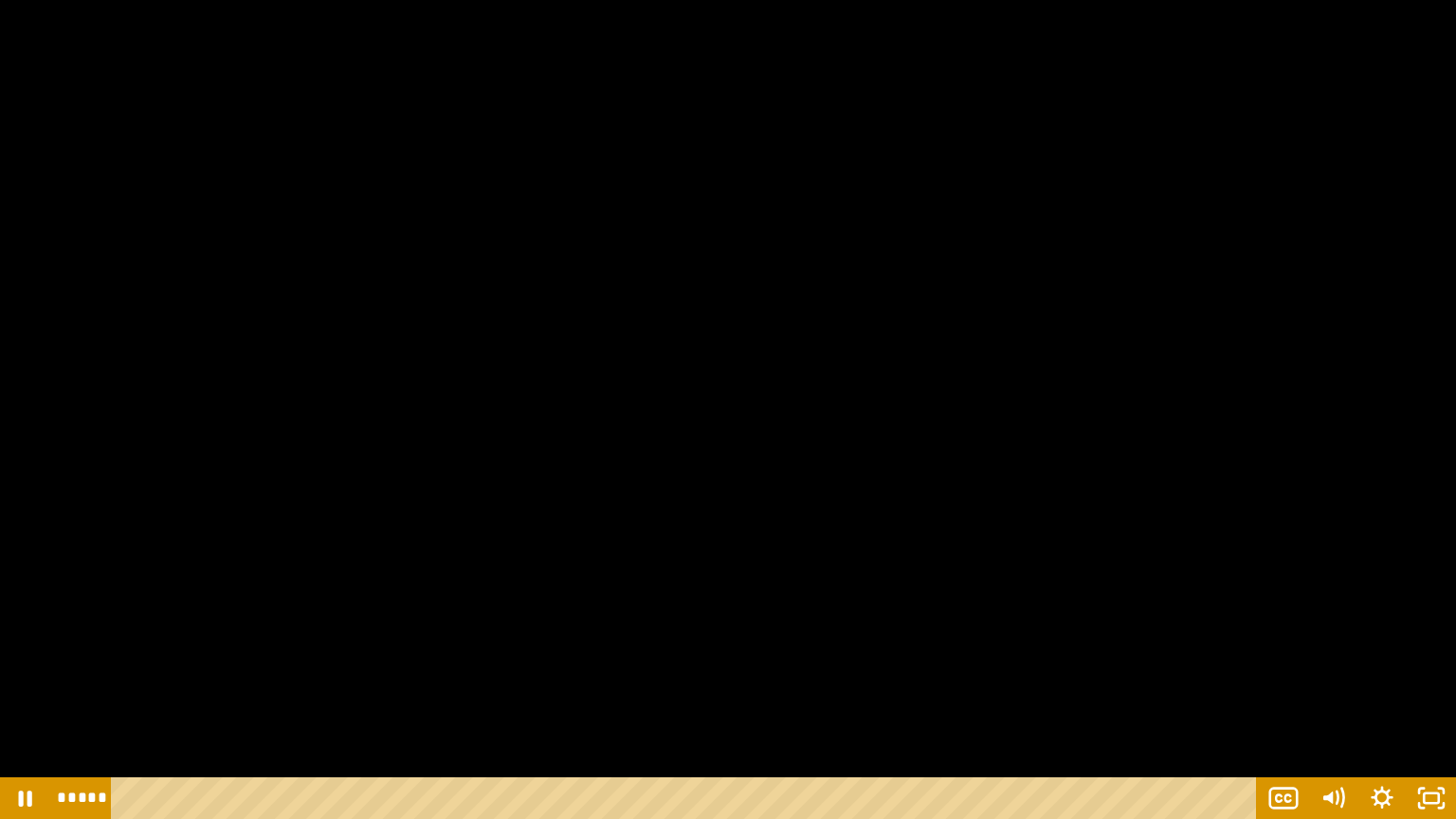 click at bounding box center [728, 410] 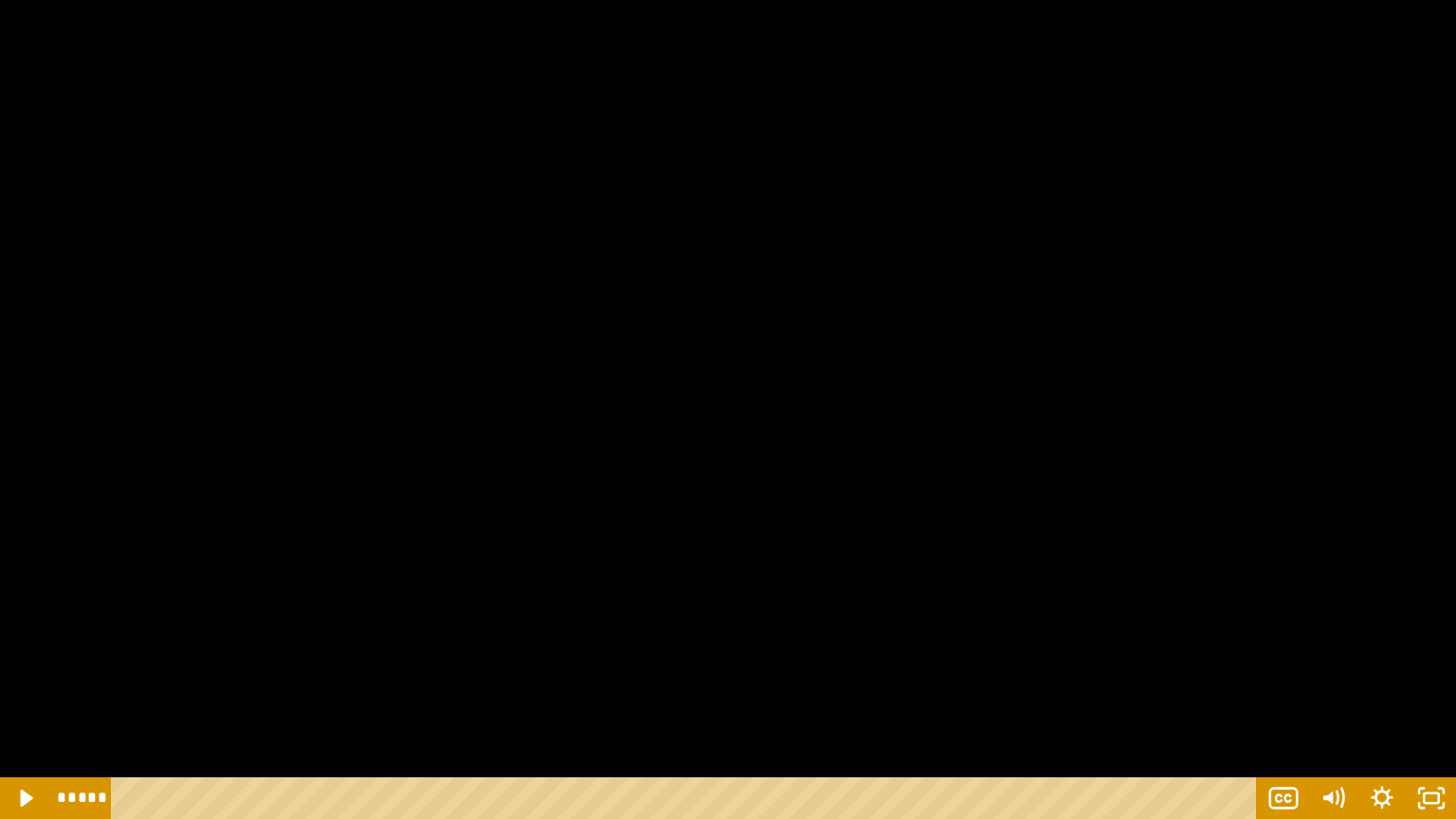 click at bounding box center (728, 410) 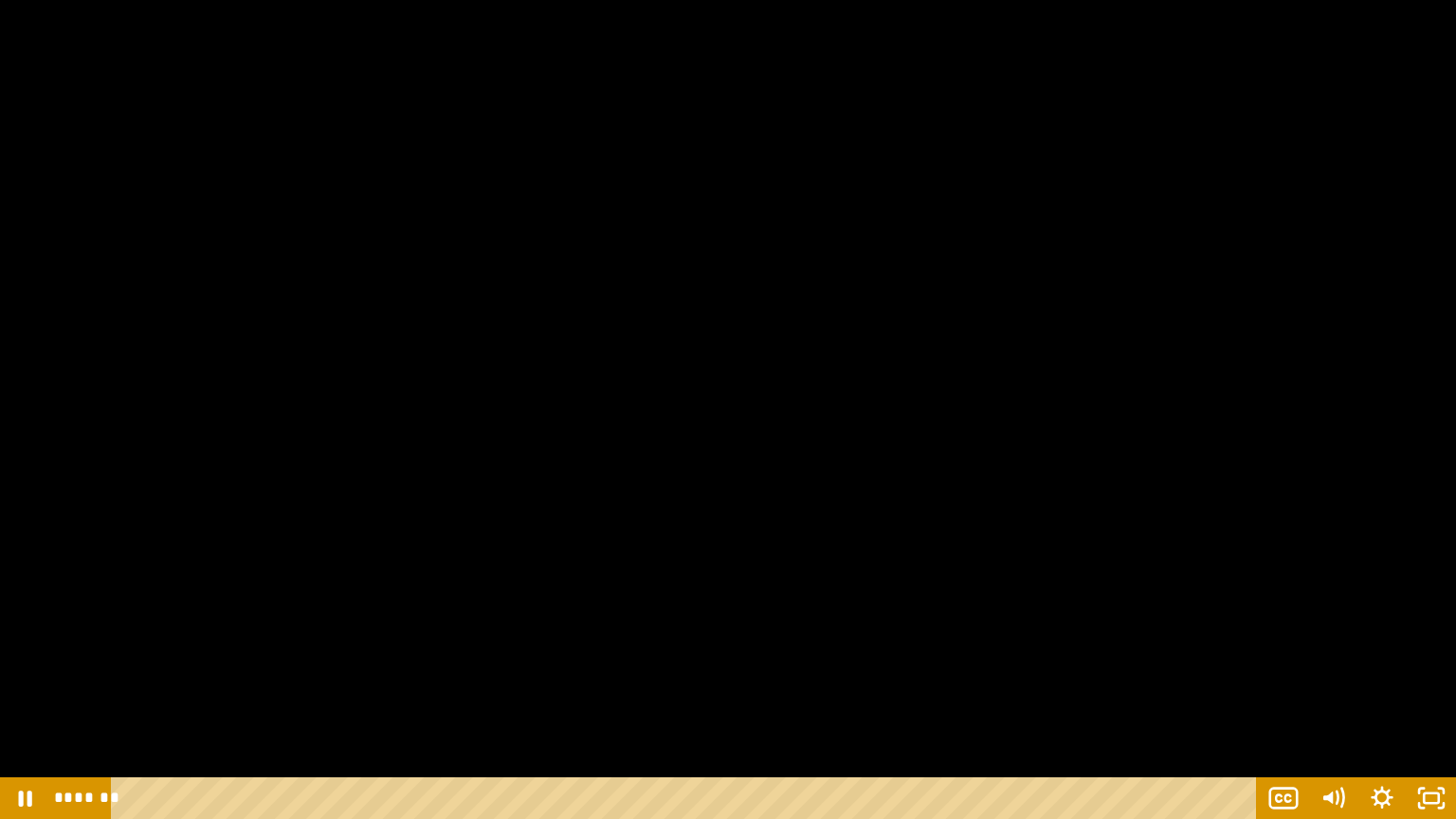 click at bounding box center [728, 410] 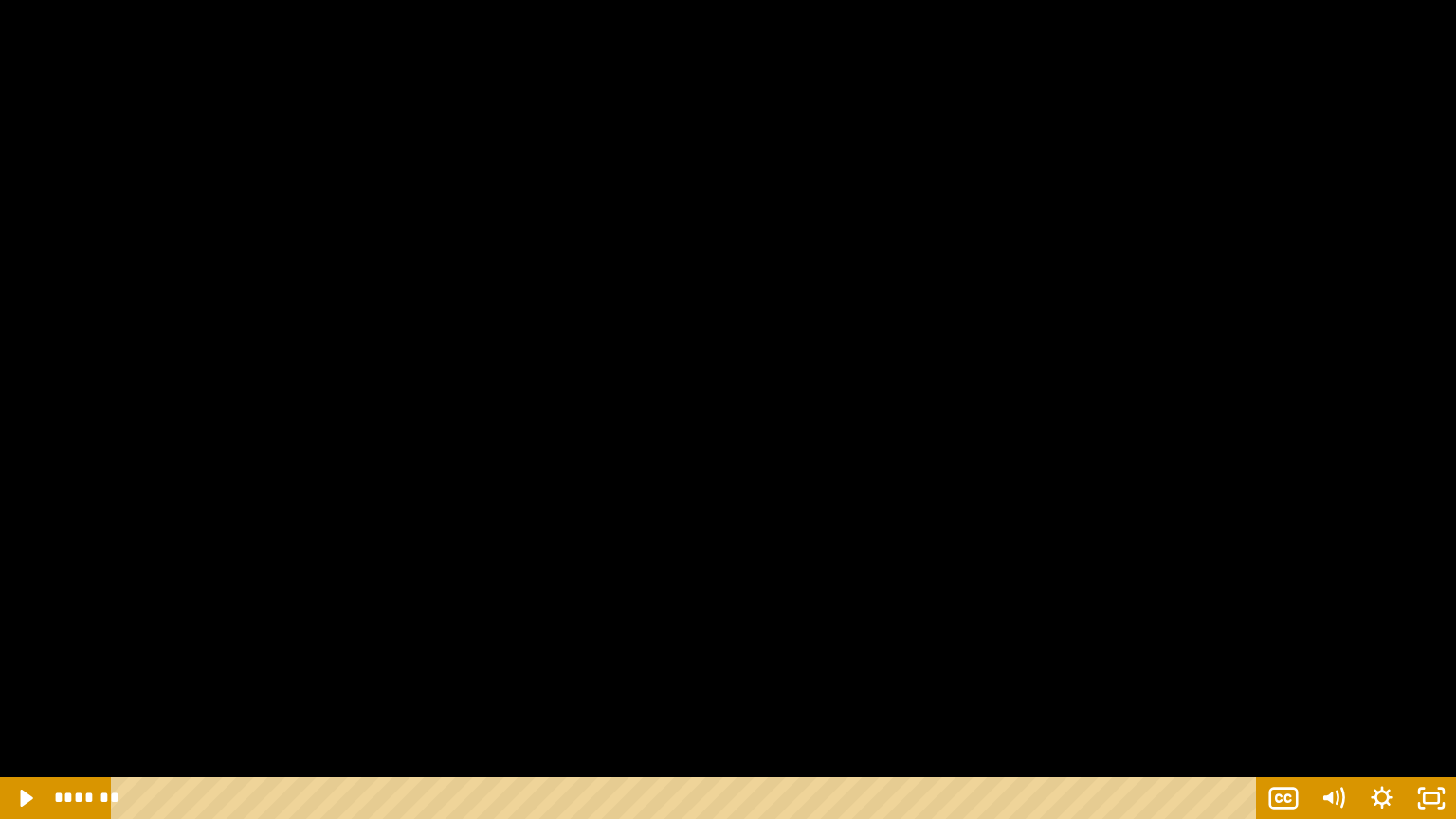 click at bounding box center (728, 410) 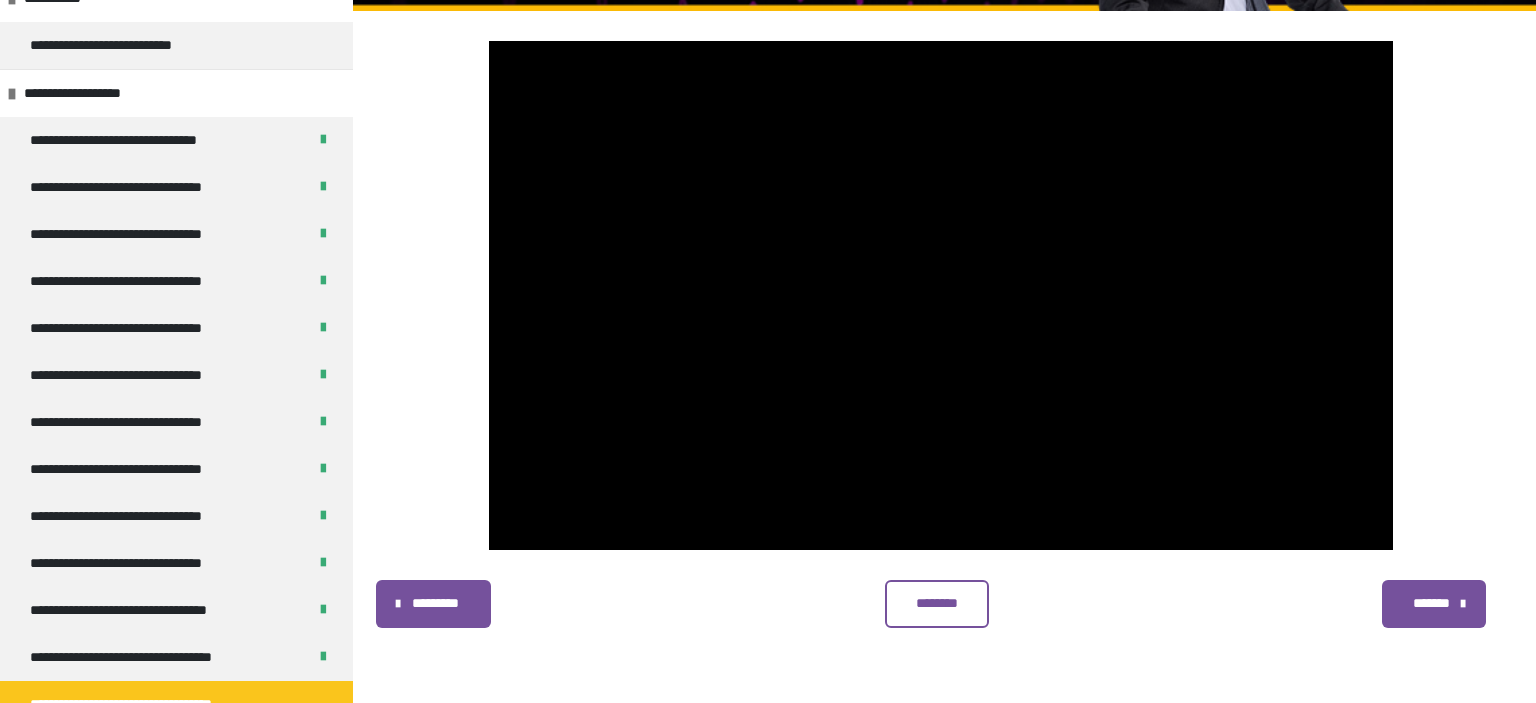 click on "********" at bounding box center (936, 603) 